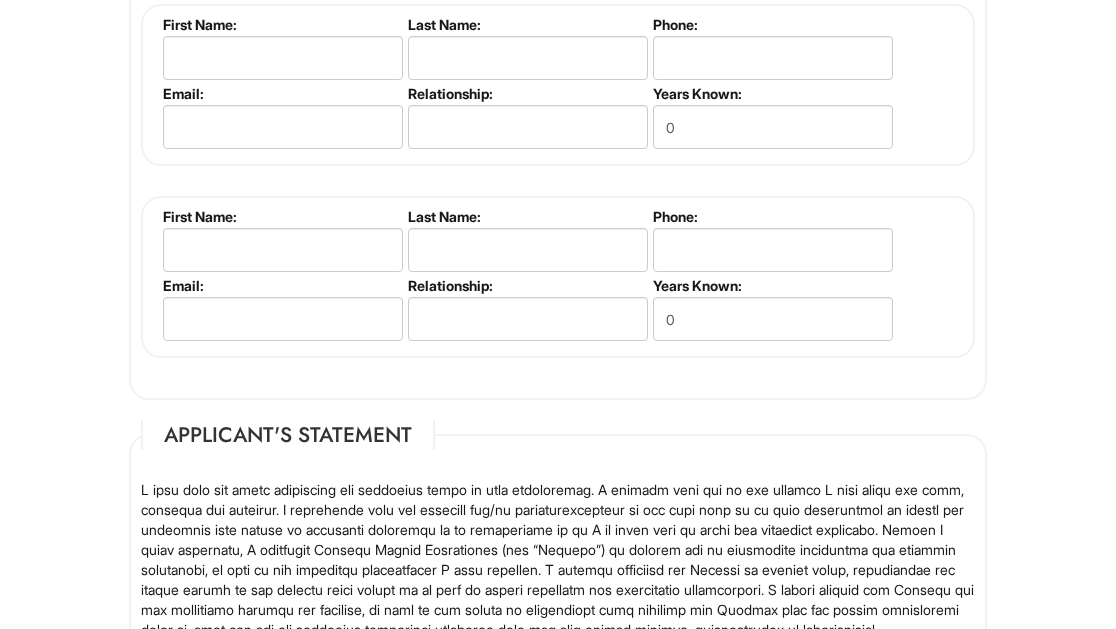 scroll, scrollTop: 2527, scrollLeft: 0, axis: vertical 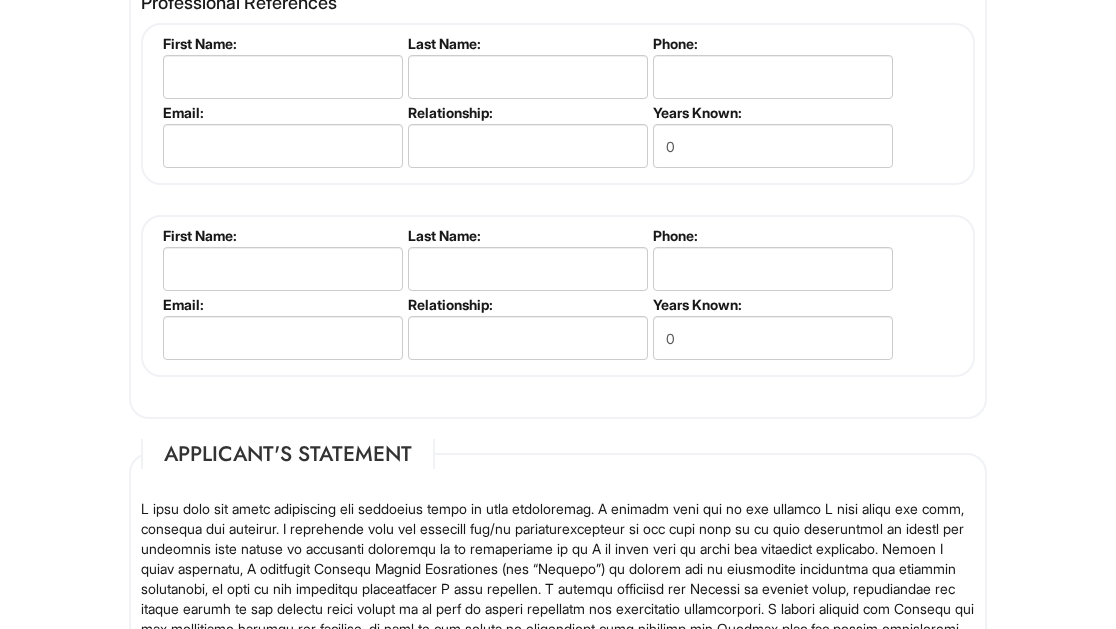 click on "Please complete this section.
First Name:
Last Name:
Phone:
Email:
Relationship:
Years Known:
0
Please complete this section.
First Name:
Last Name:
Phone:
Email:
Relationship:
Years Known:
0" at bounding box center [558, 200] 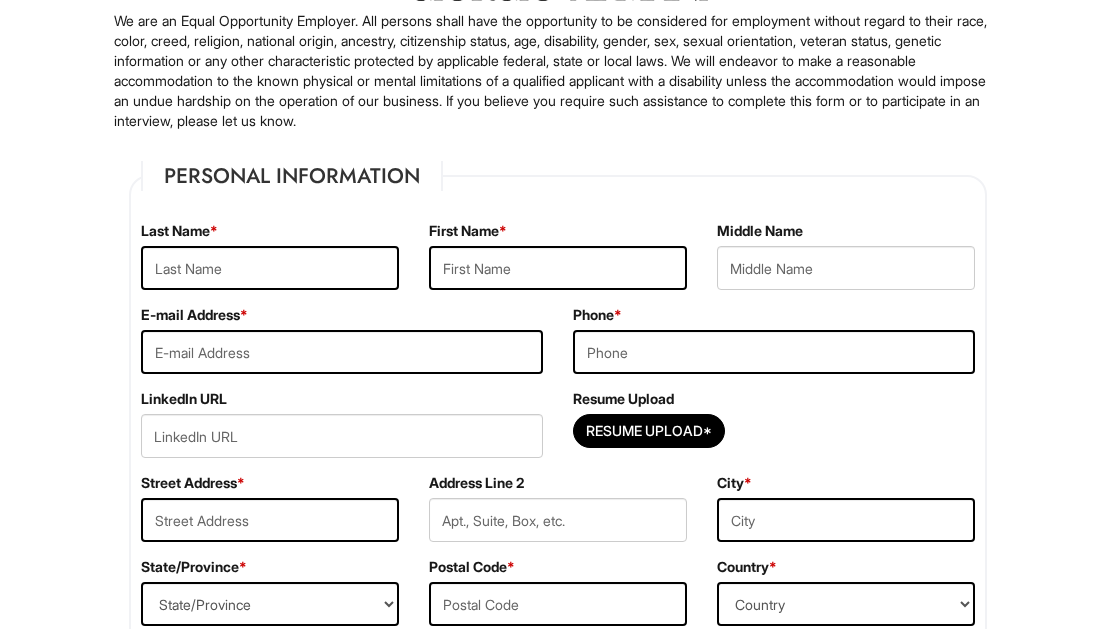 scroll, scrollTop: 164, scrollLeft: 0, axis: vertical 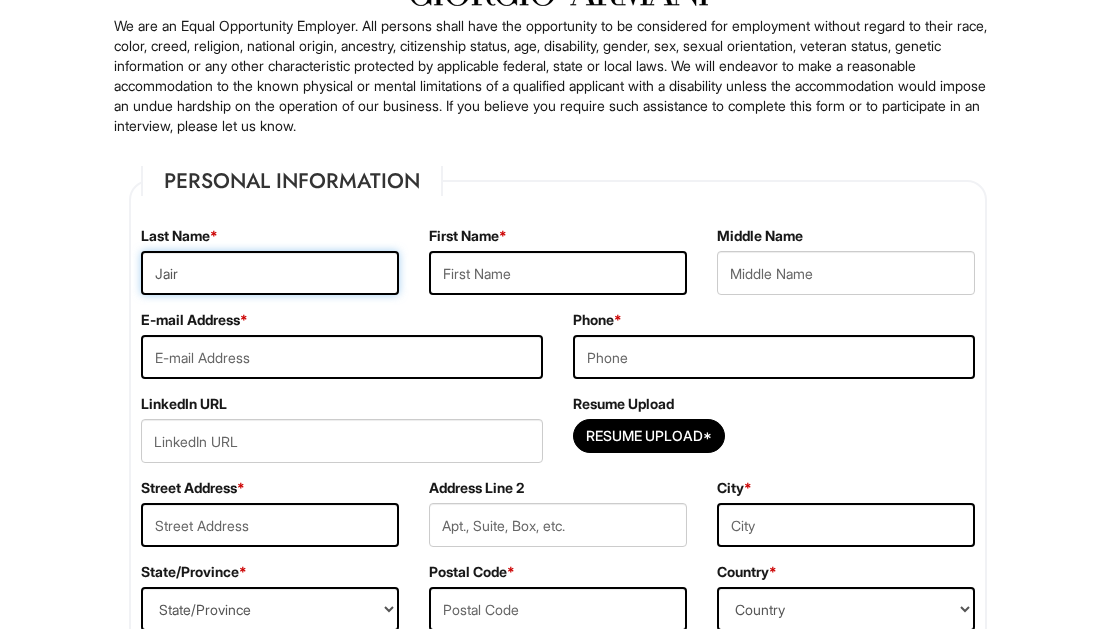 click on "Jair" at bounding box center (270, 273) 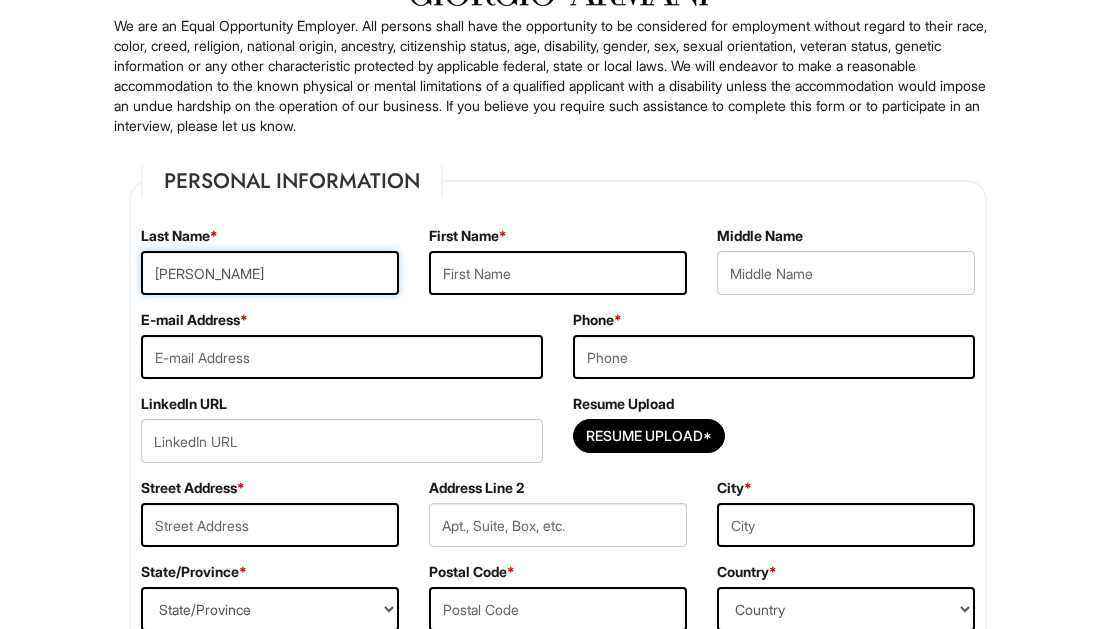 type on "Herrera" 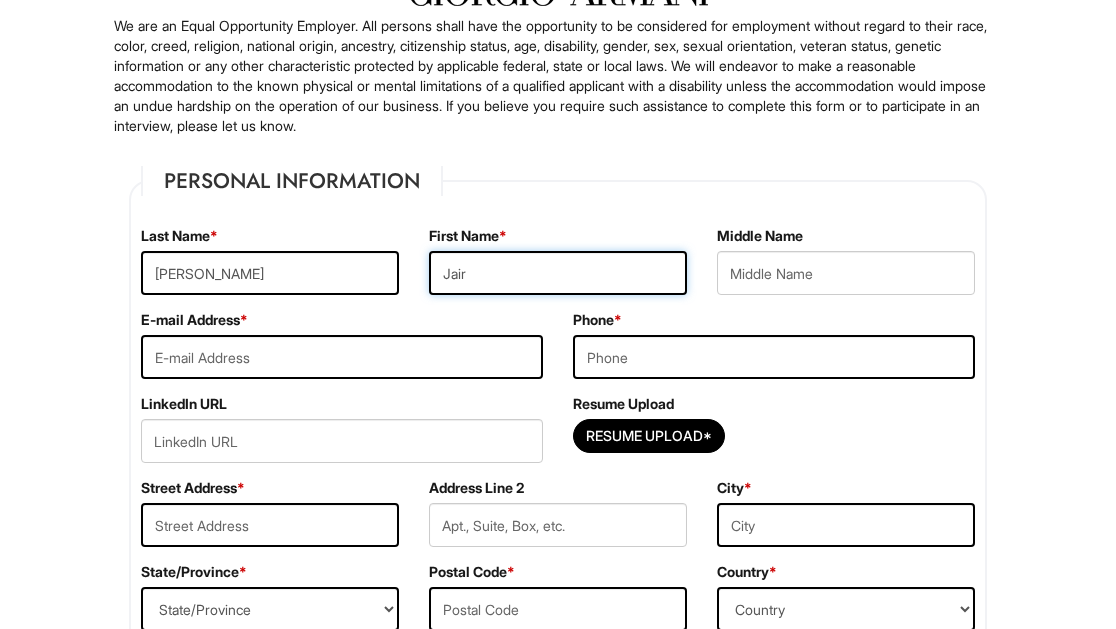 type on "Jair" 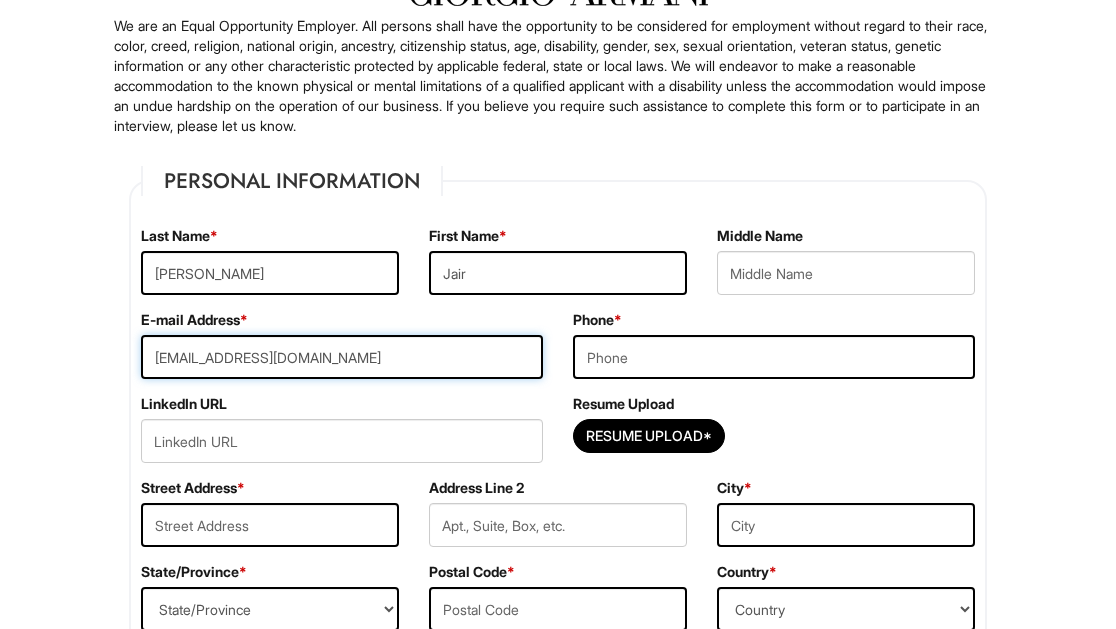 type on "jair.herrera17@icloud.com" 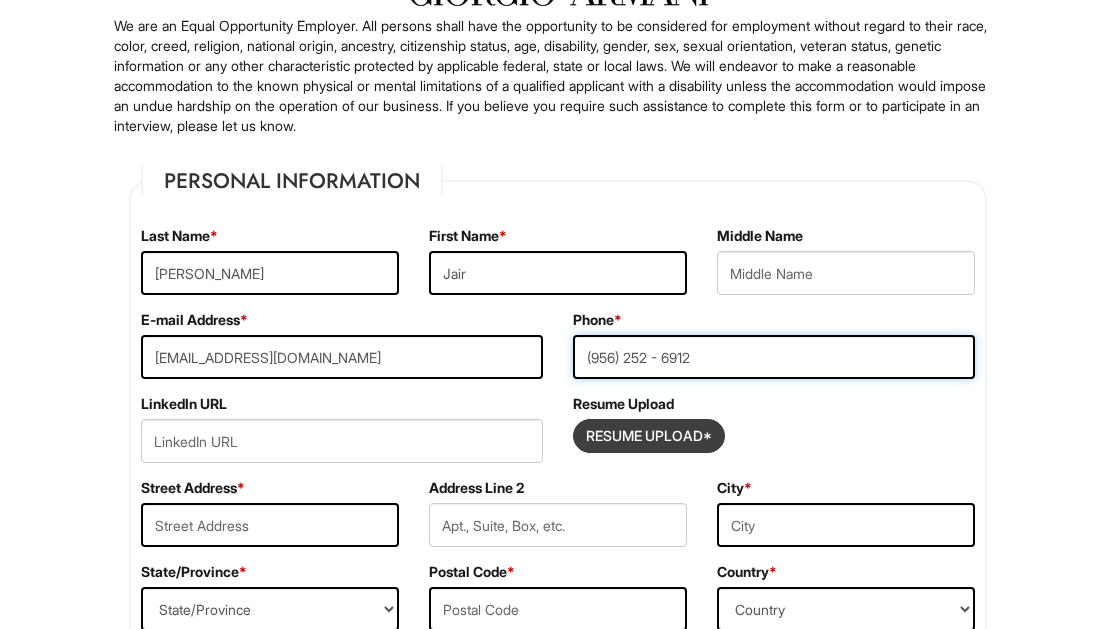 type on "(956) 252 - 6912" 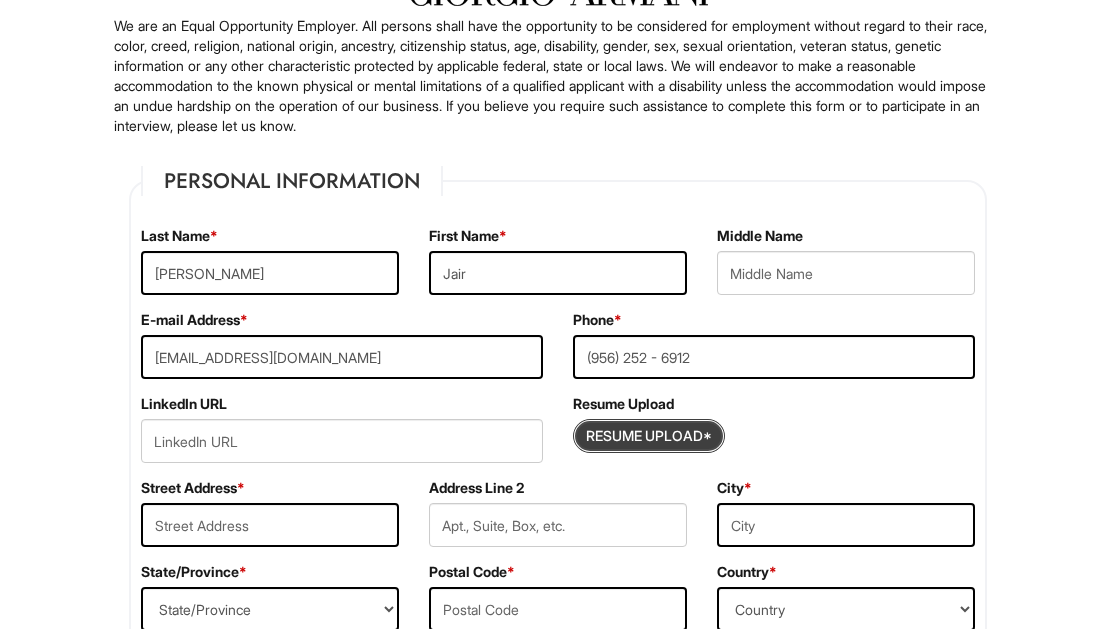 click at bounding box center (649, 436) 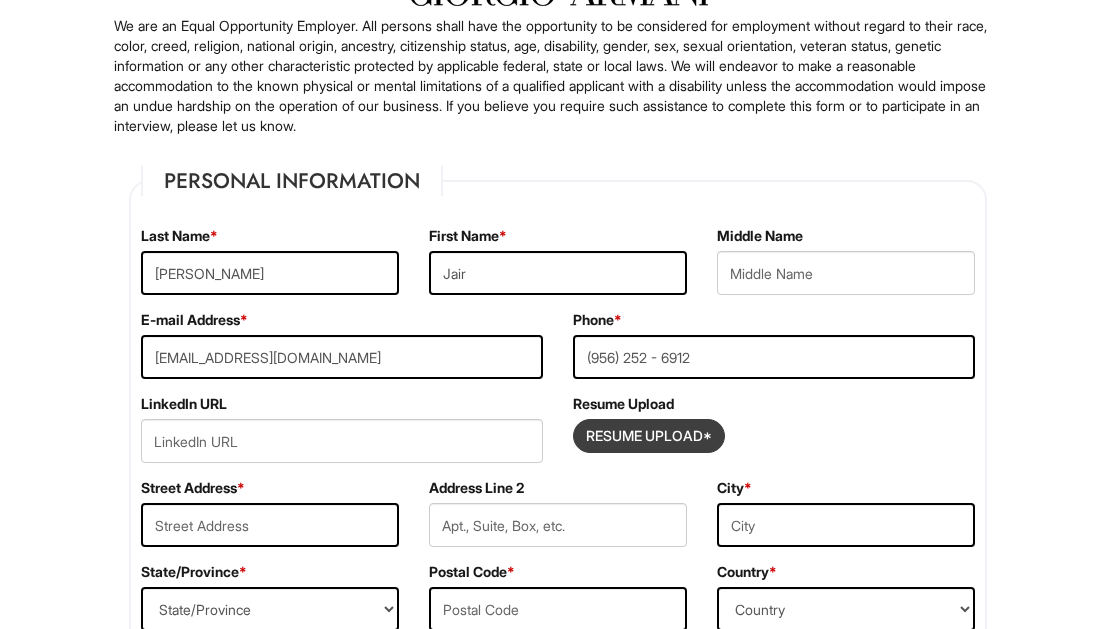type on "C:\fakepath\Resume..pdf" 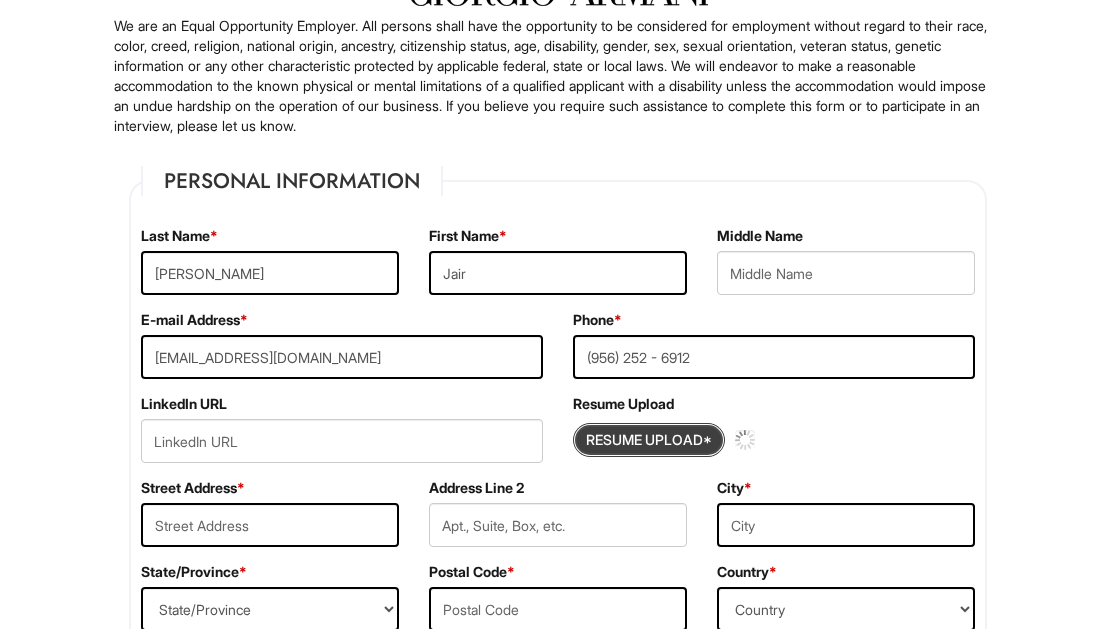 type 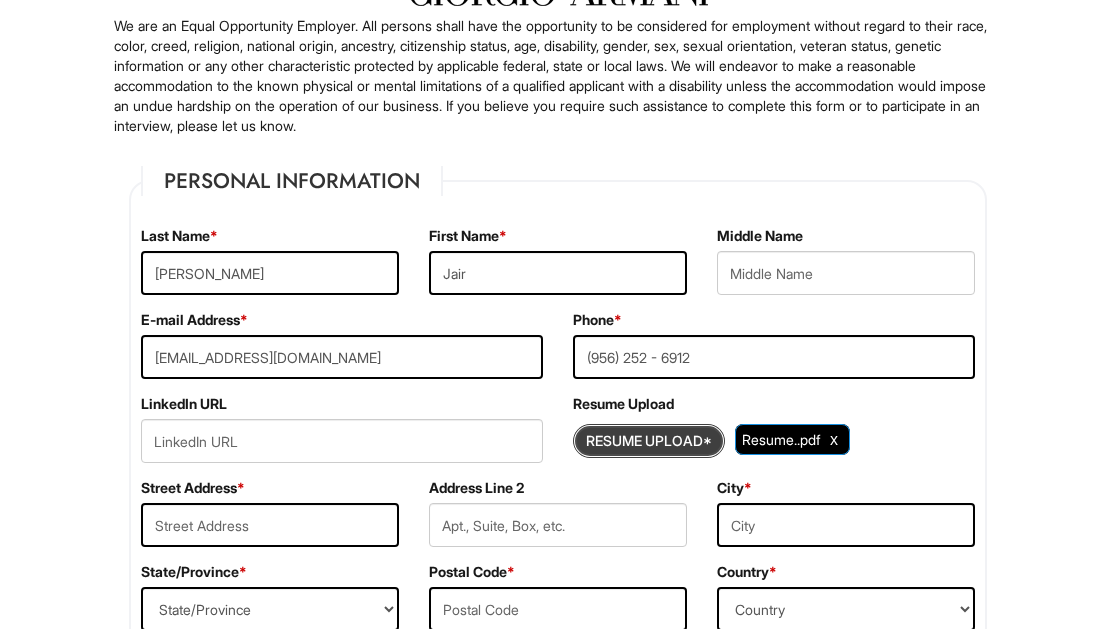 scroll, scrollTop: 186, scrollLeft: 0, axis: vertical 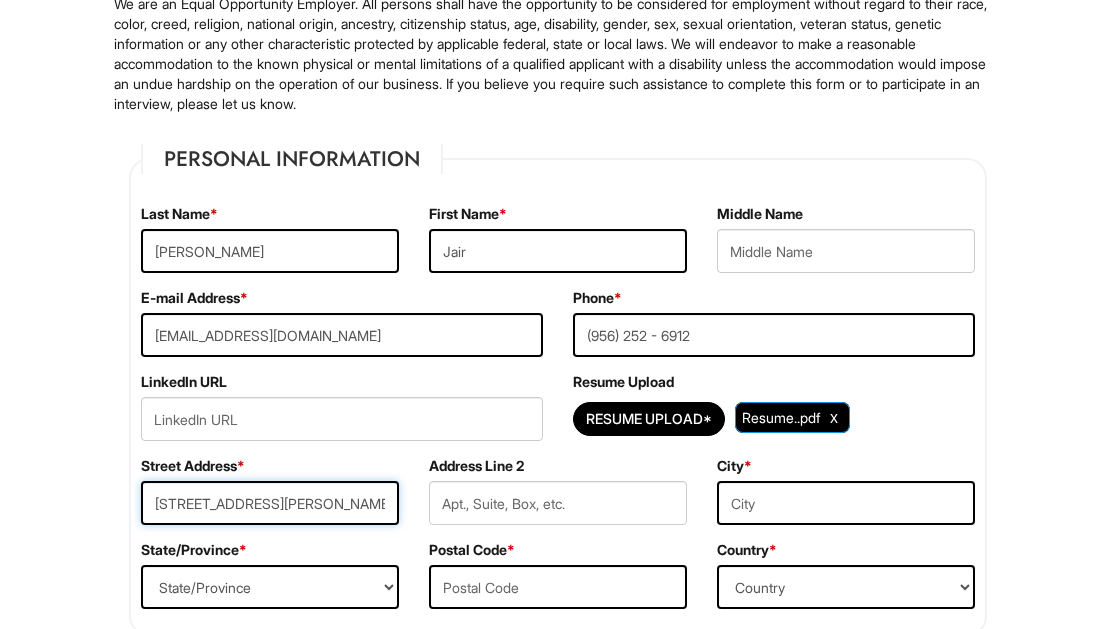 type on "130 W. Ash St" 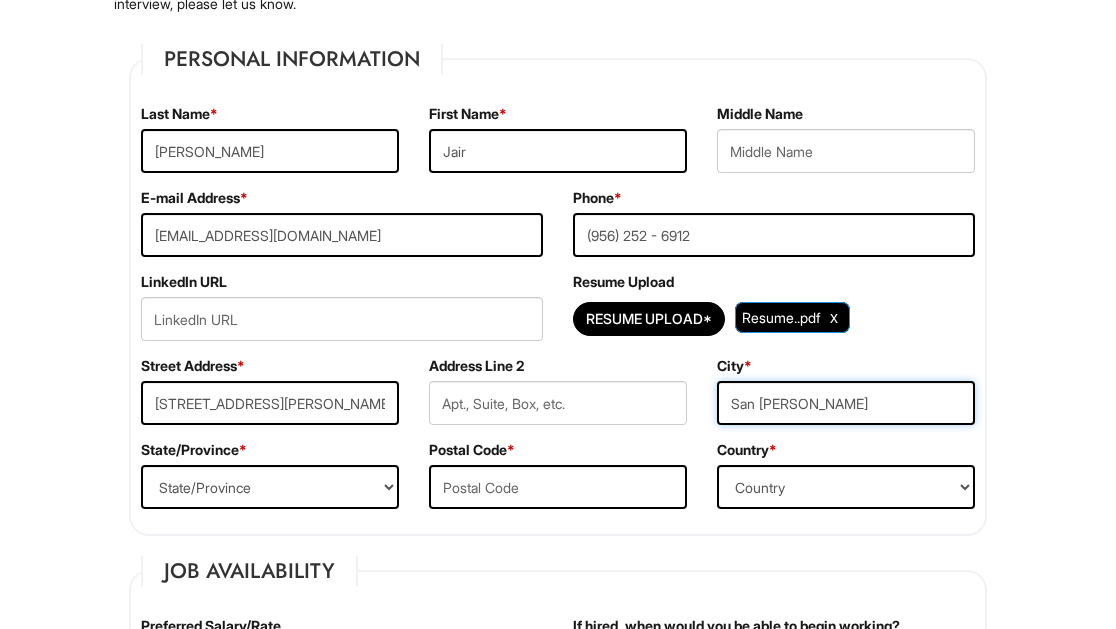 scroll, scrollTop: 384, scrollLeft: 0, axis: vertical 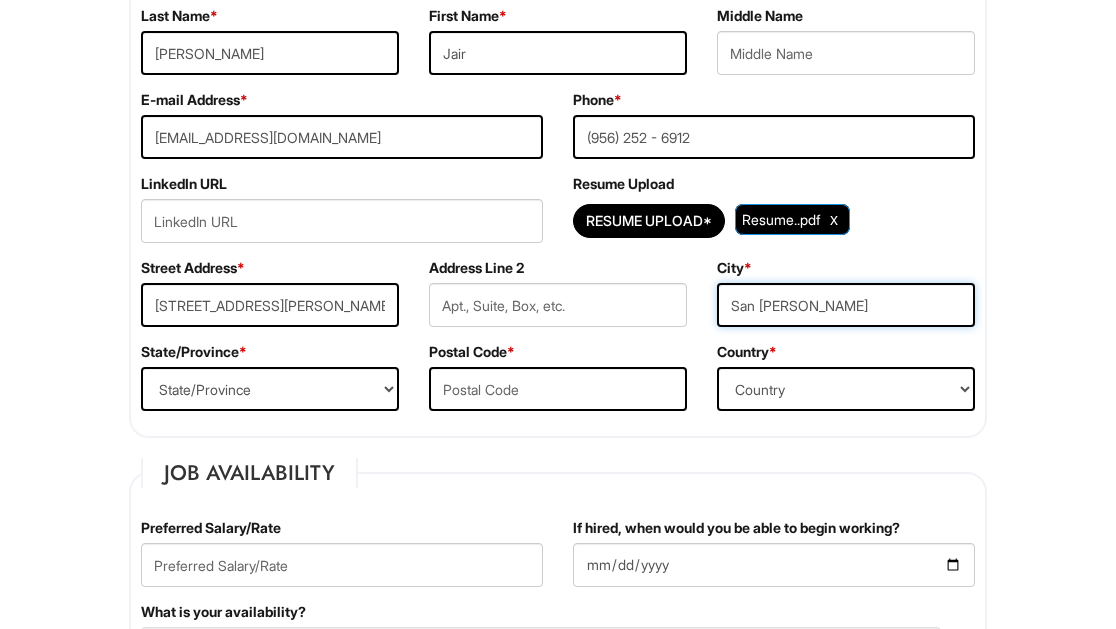 type on "San Benito" 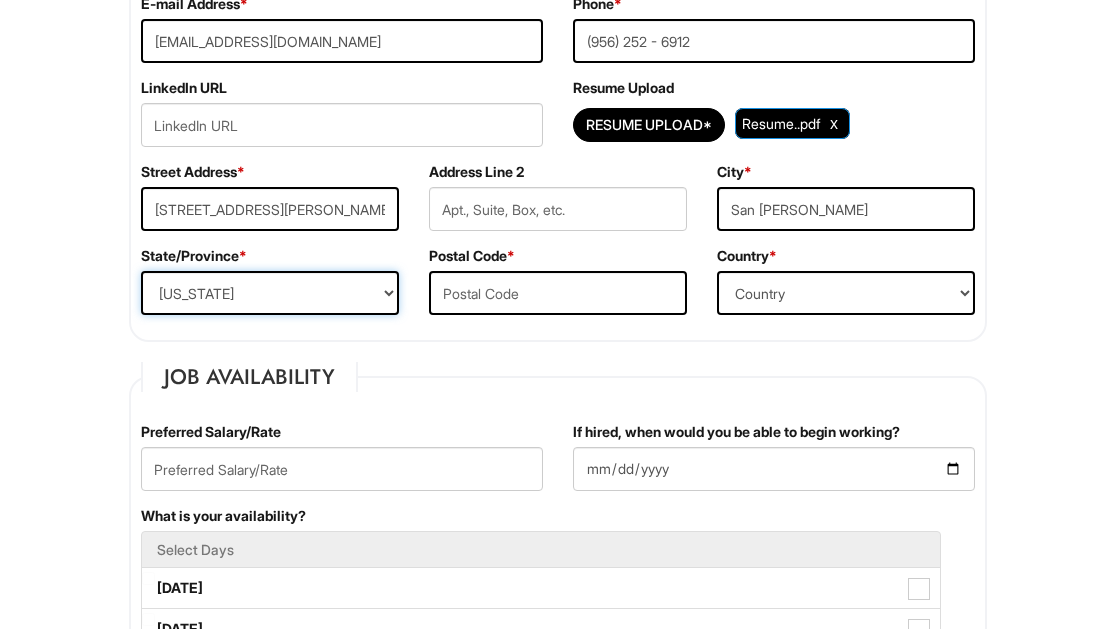scroll, scrollTop: 500, scrollLeft: 0, axis: vertical 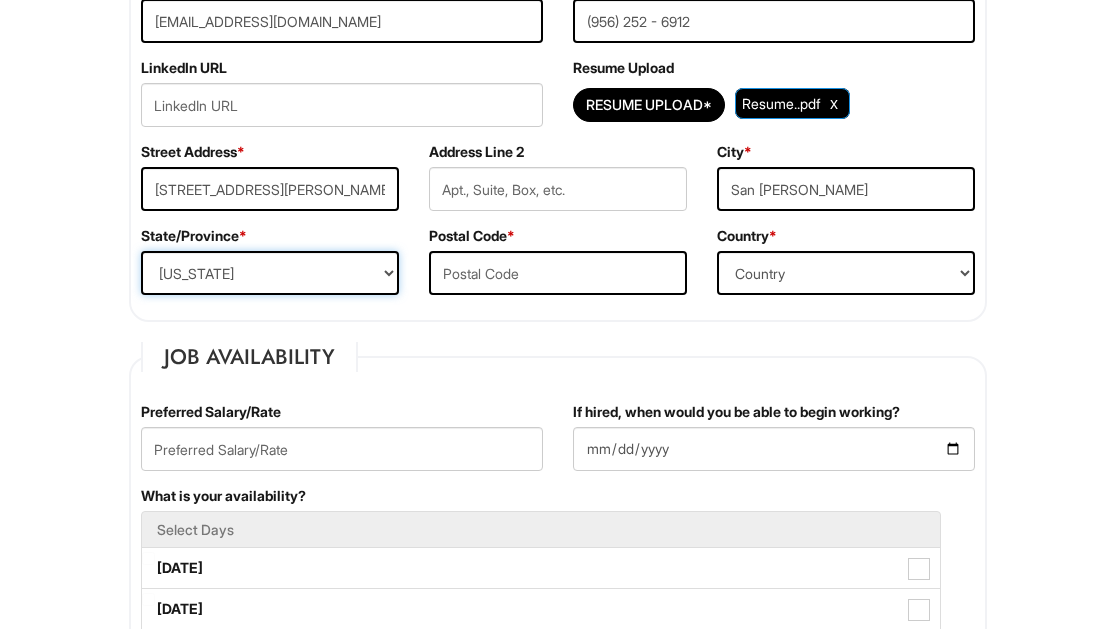 select on "TX" 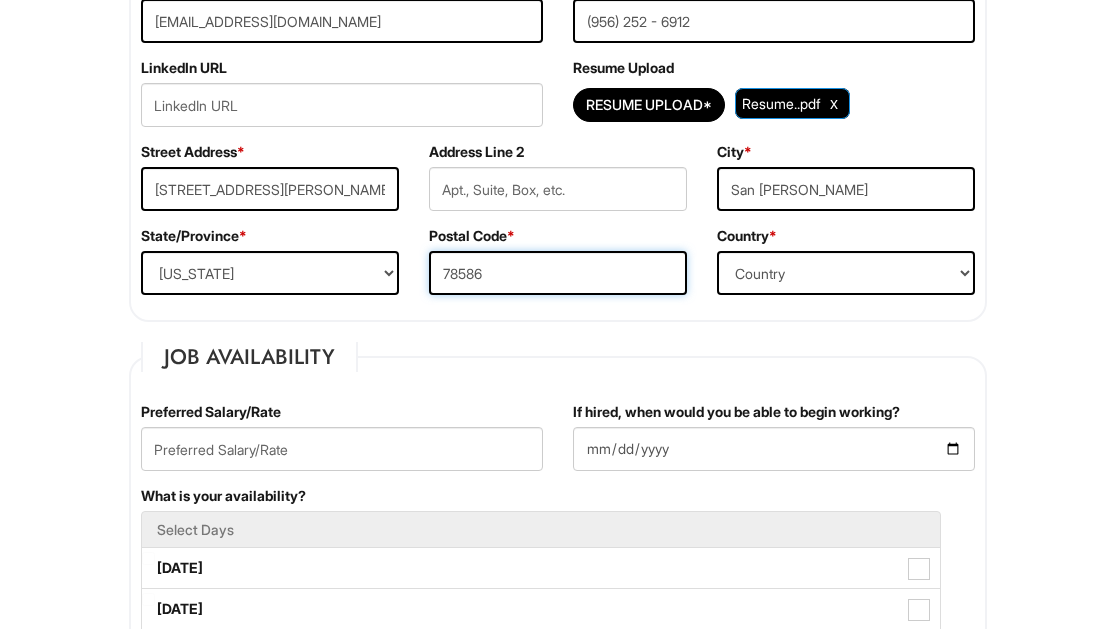 type on "78586" 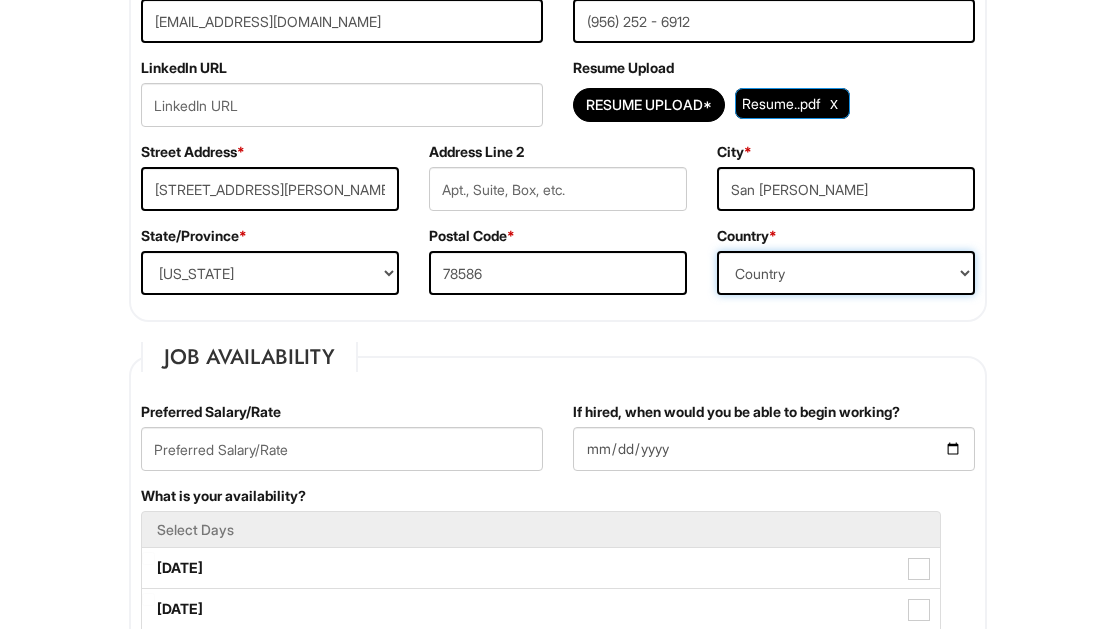select on "United States of America" 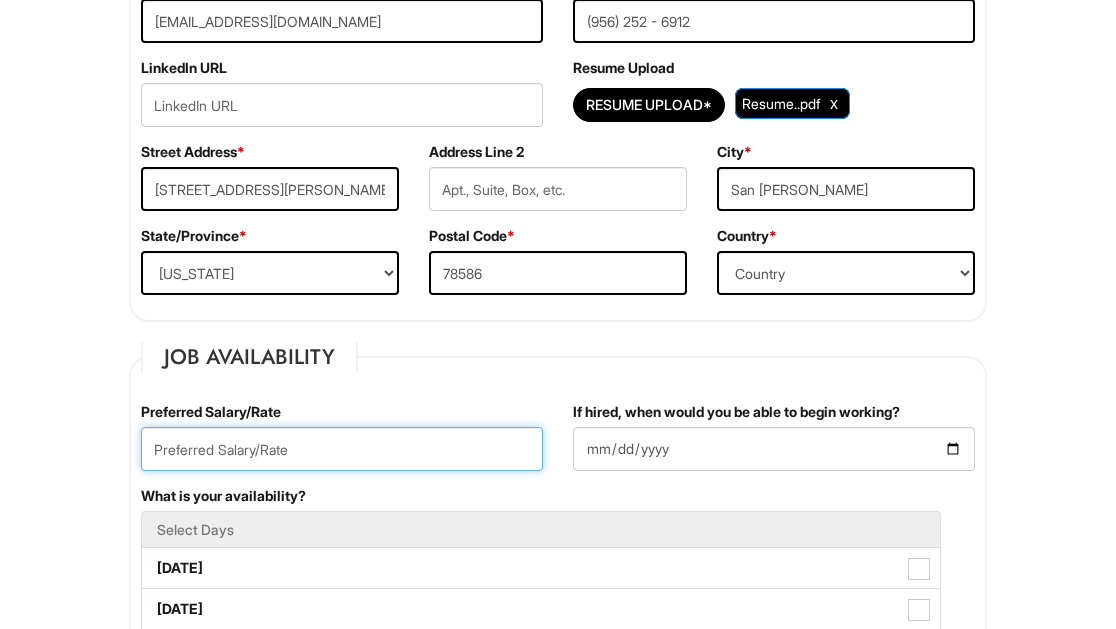 click at bounding box center (342, 449) 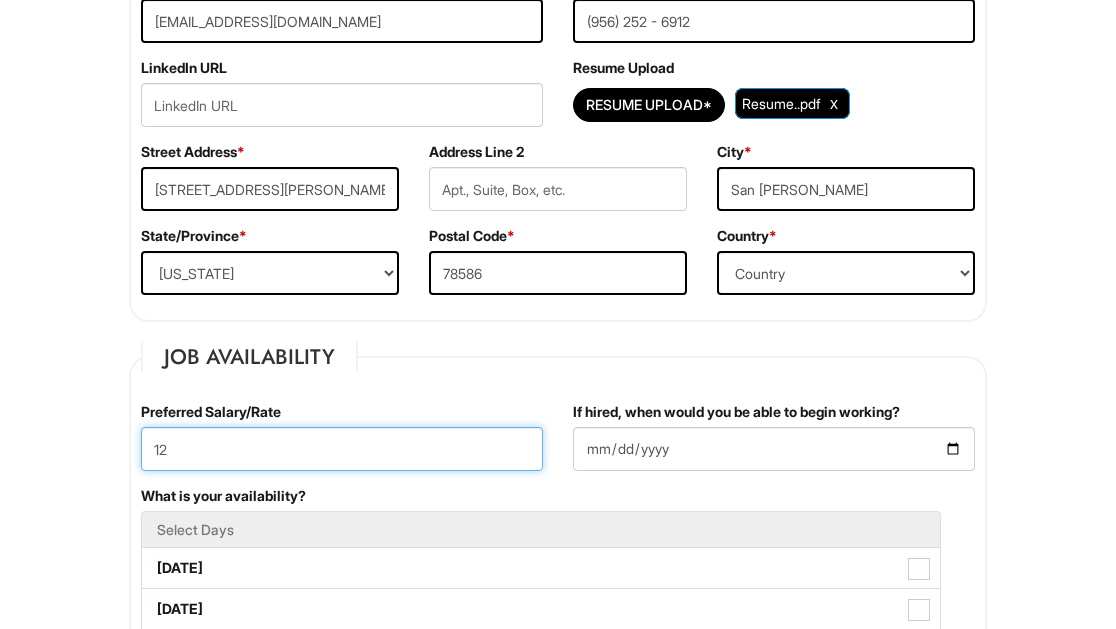 type on "1" 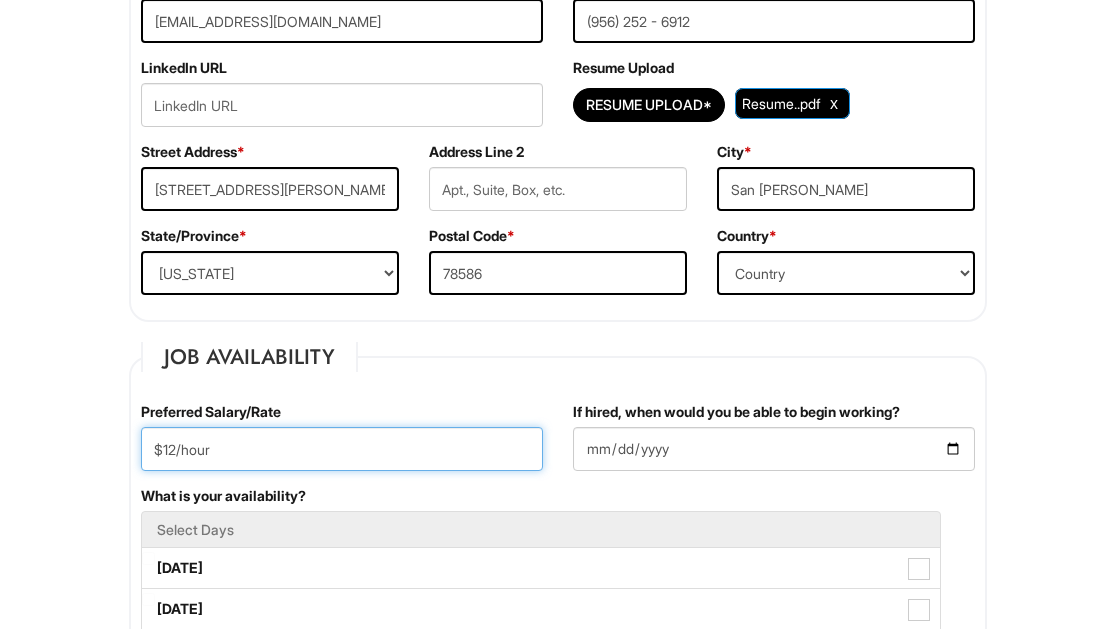 type on "$12/hour" 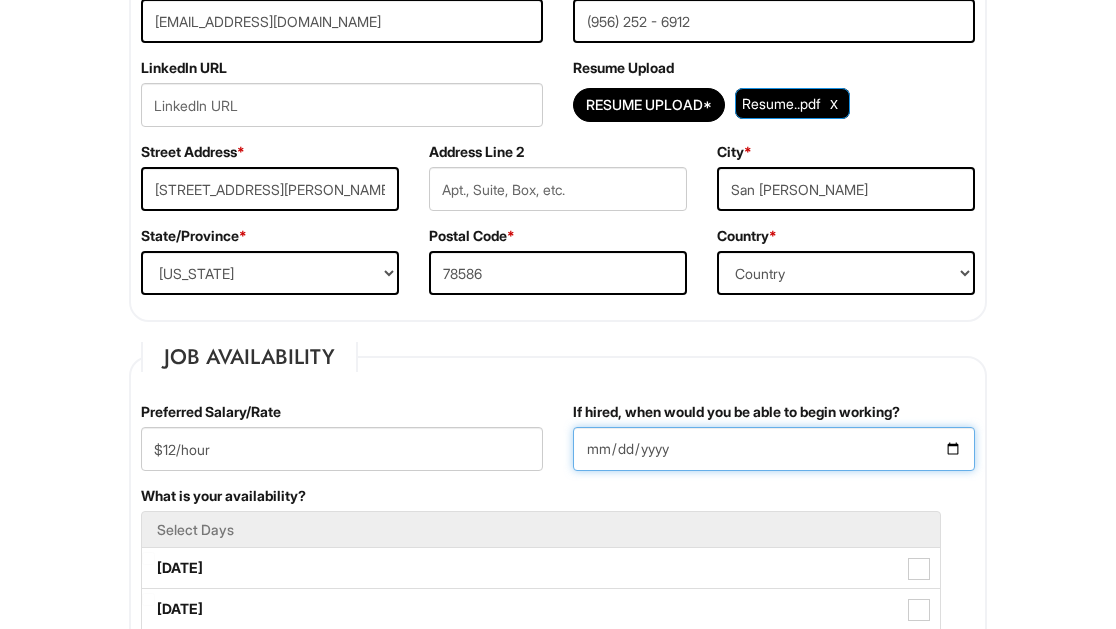 click on "If hired, when would you be able to begin working?" at bounding box center [774, 449] 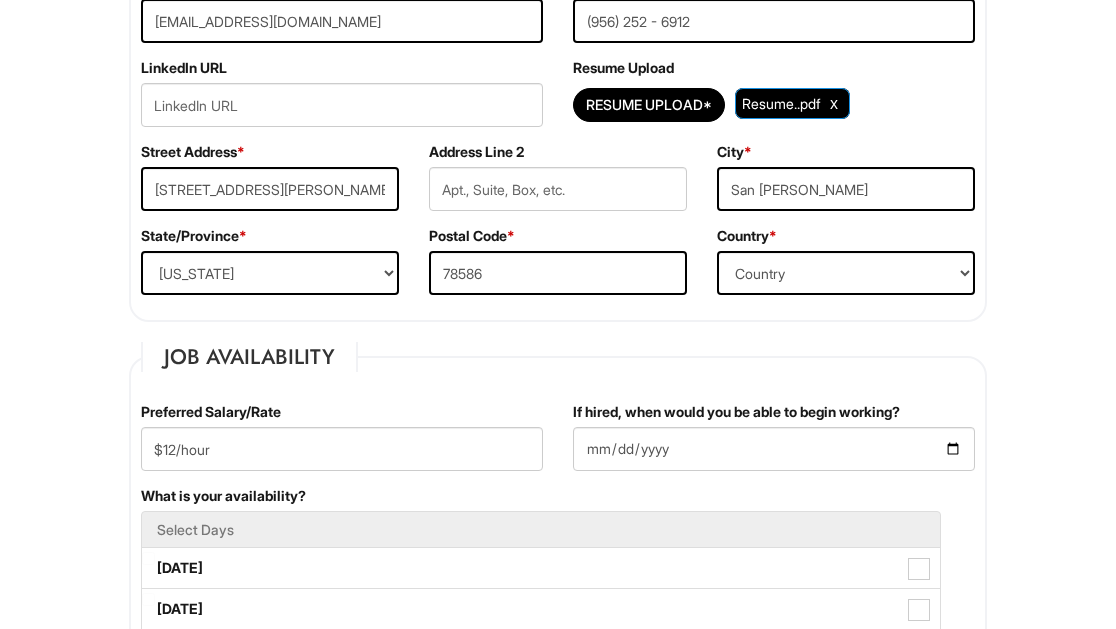 click on "What is your availability?   Select Days Monday Tuesday Wednesday Thursday Friday Saturday Sunday" at bounding box center (558, 670) 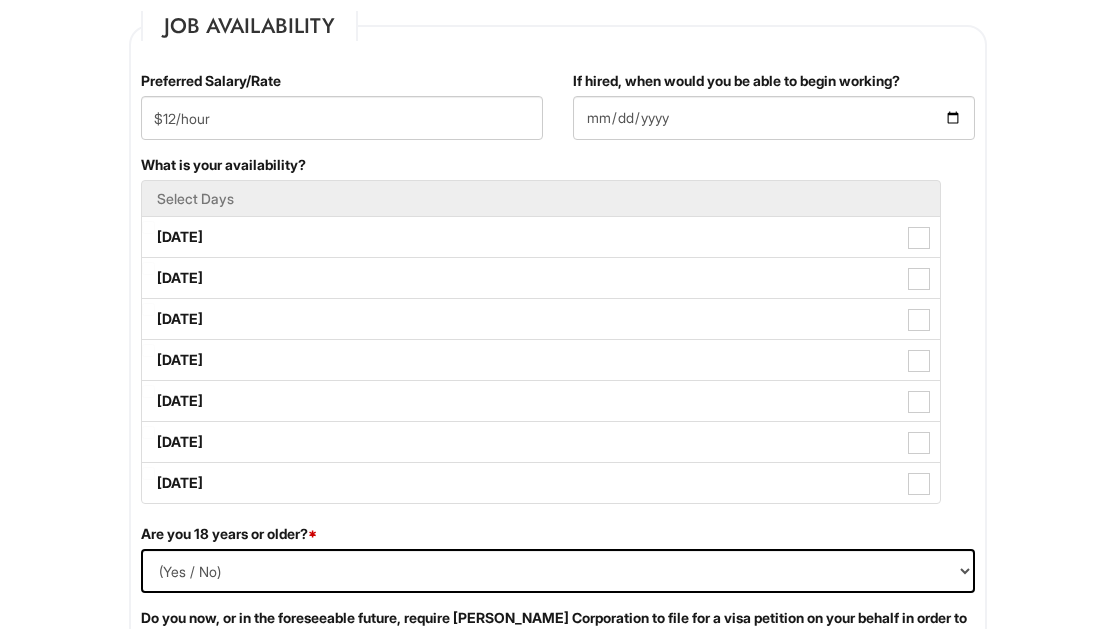 scroll, scrollTop: 833, scrollLeft: 0, axis: vertical 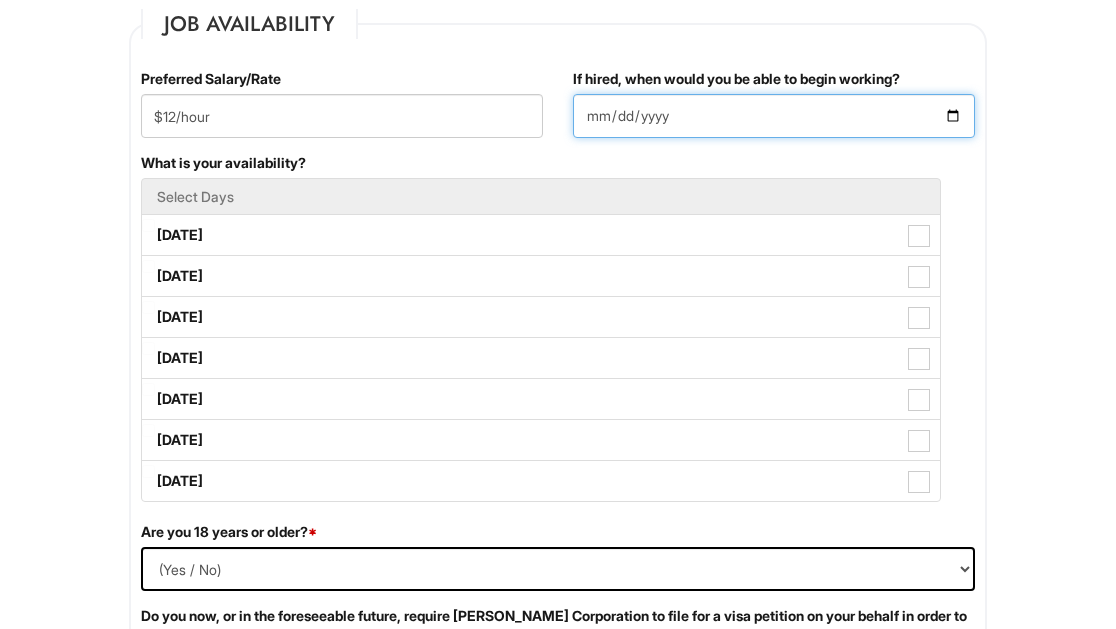 click on "2025-07-15" at bounding box center (774, 116) 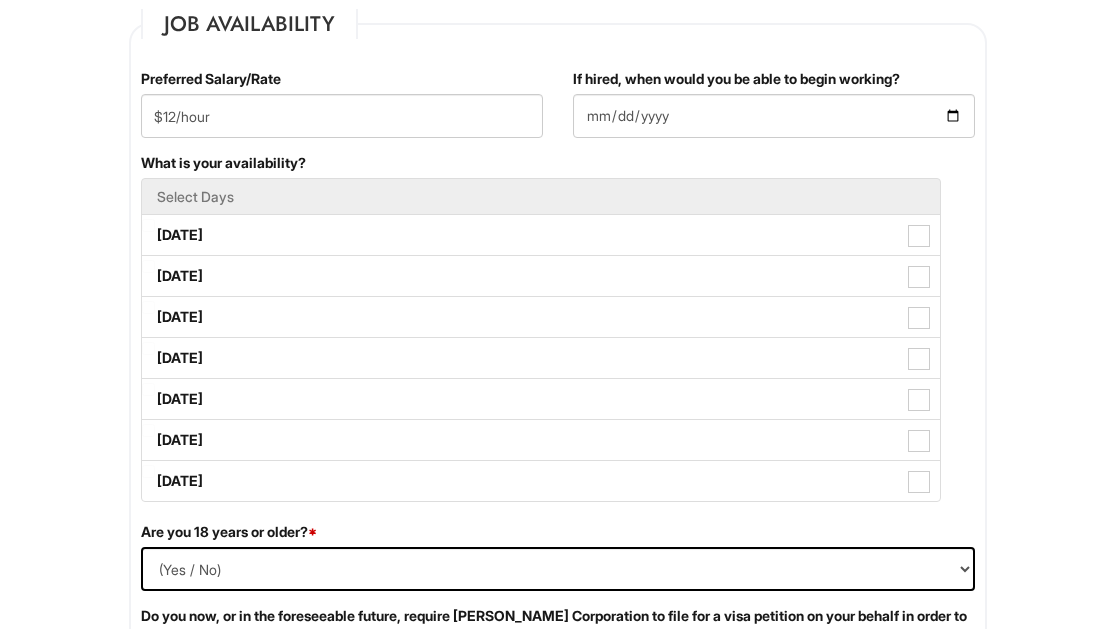 click on "What is your availability?   Select Days Monday Tuesday Wednesday Thursday Friday Saturday Sunday" at bounding box center [558, 337] 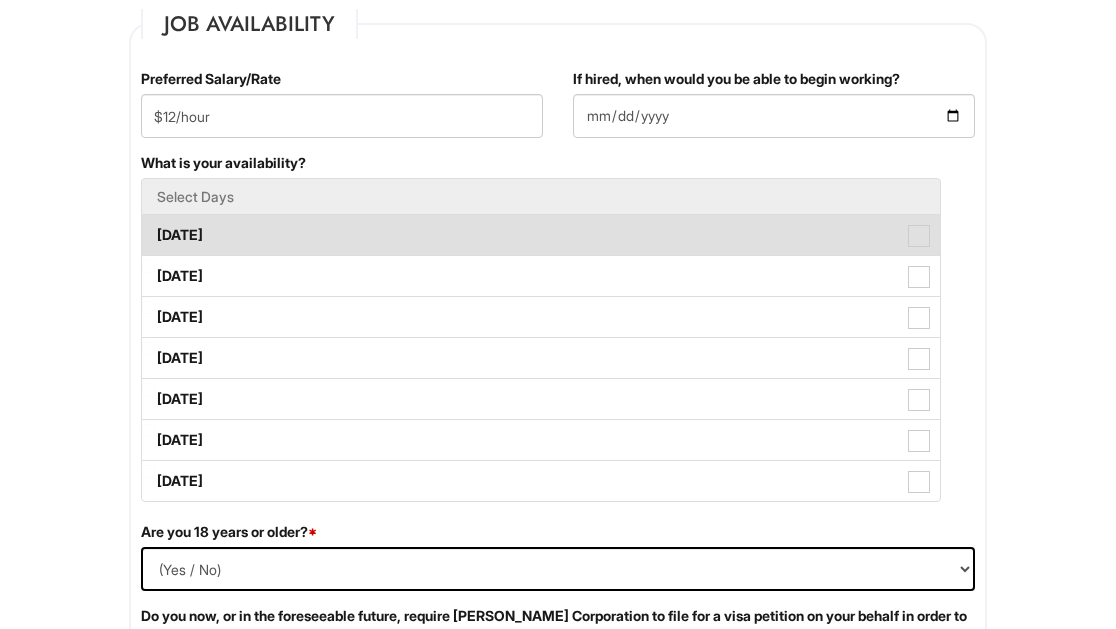 click at bounding box center [919, 236] 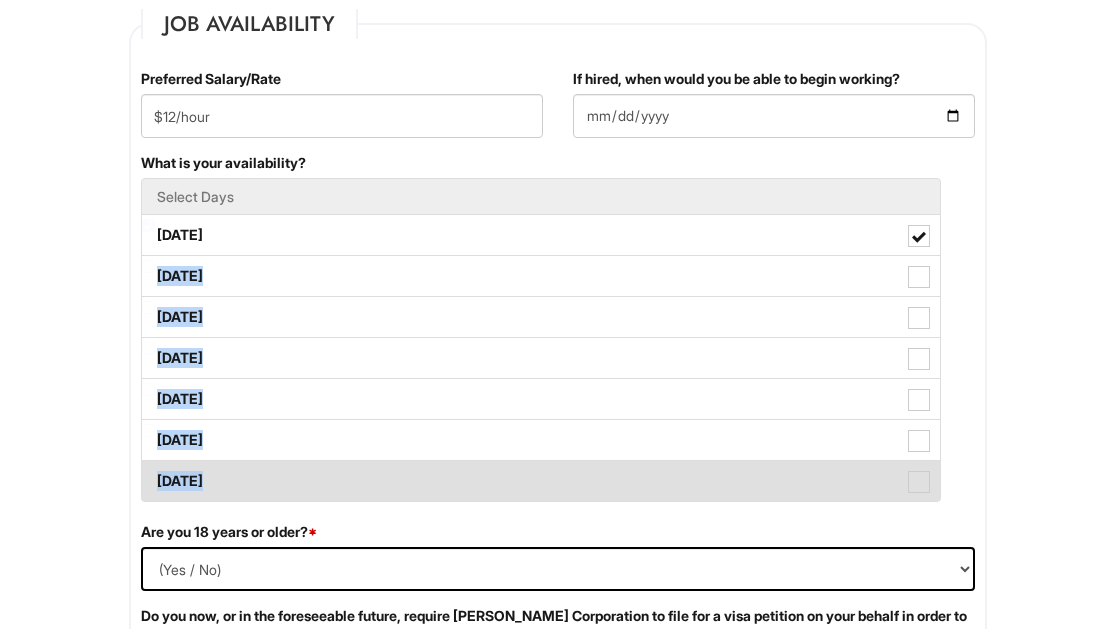 click at bounding box center (919, 482) 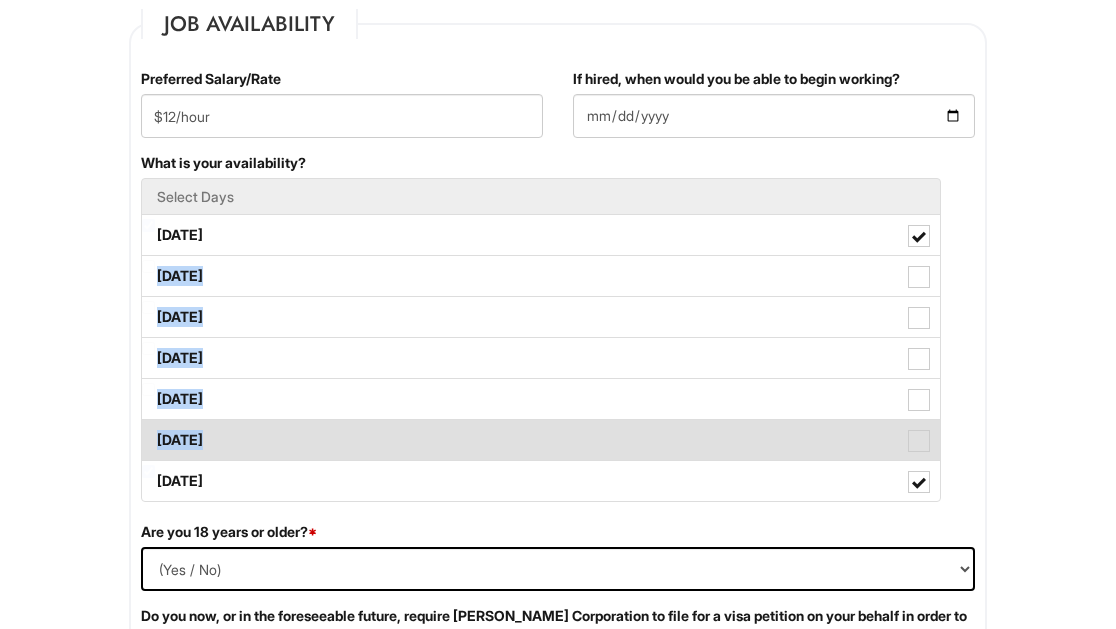 click at bounding box center (919, 441) 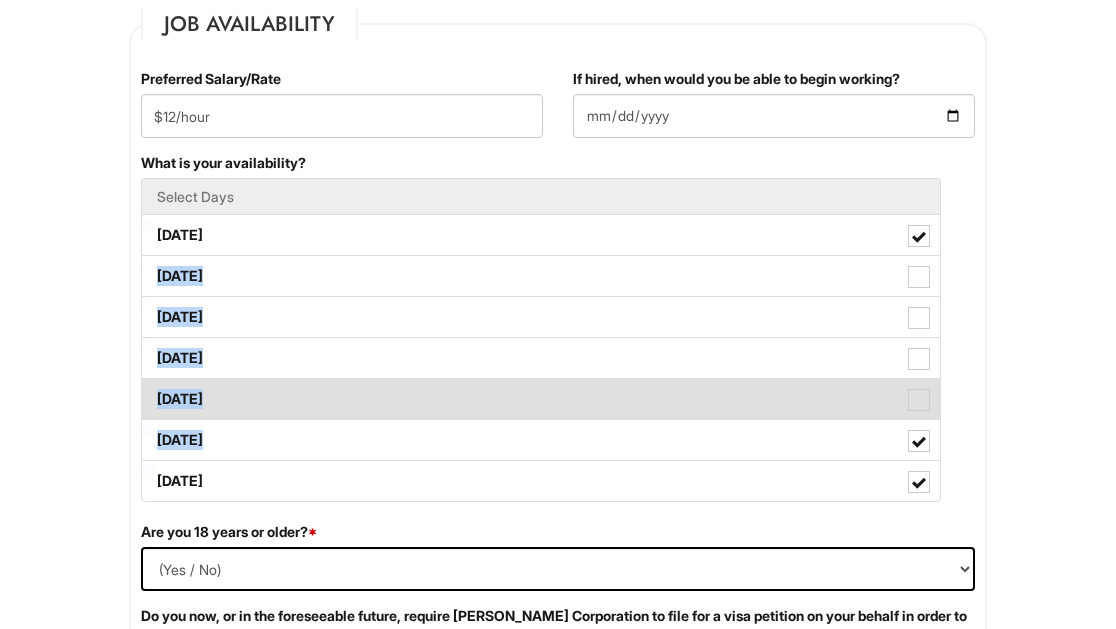 click on "Friday" at bounding box center [541, 399] 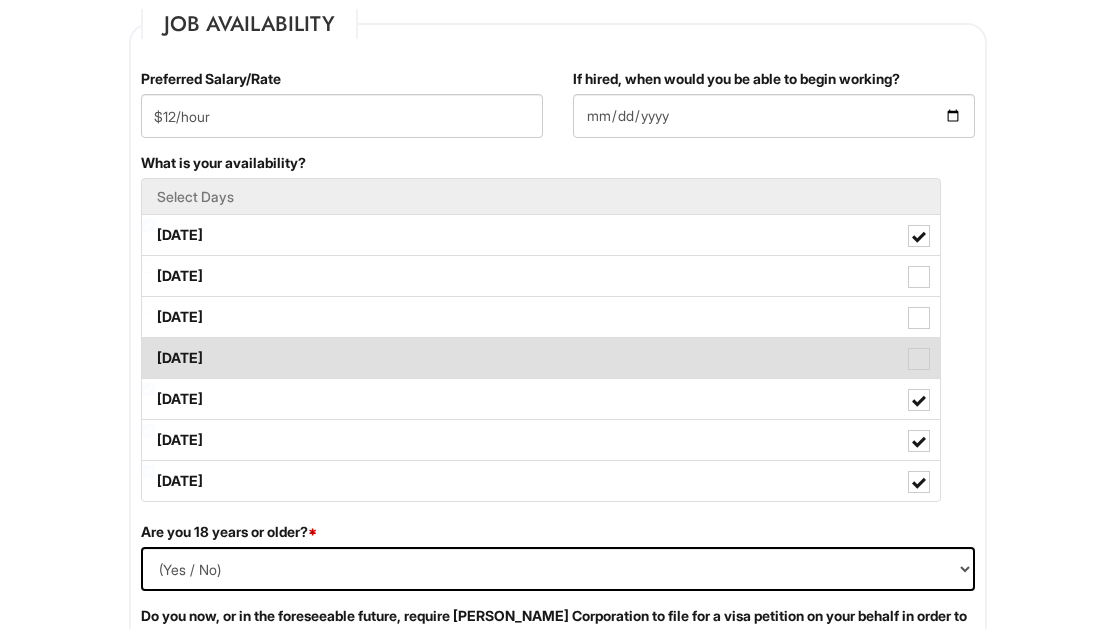 click at bounding box center (919, 359) 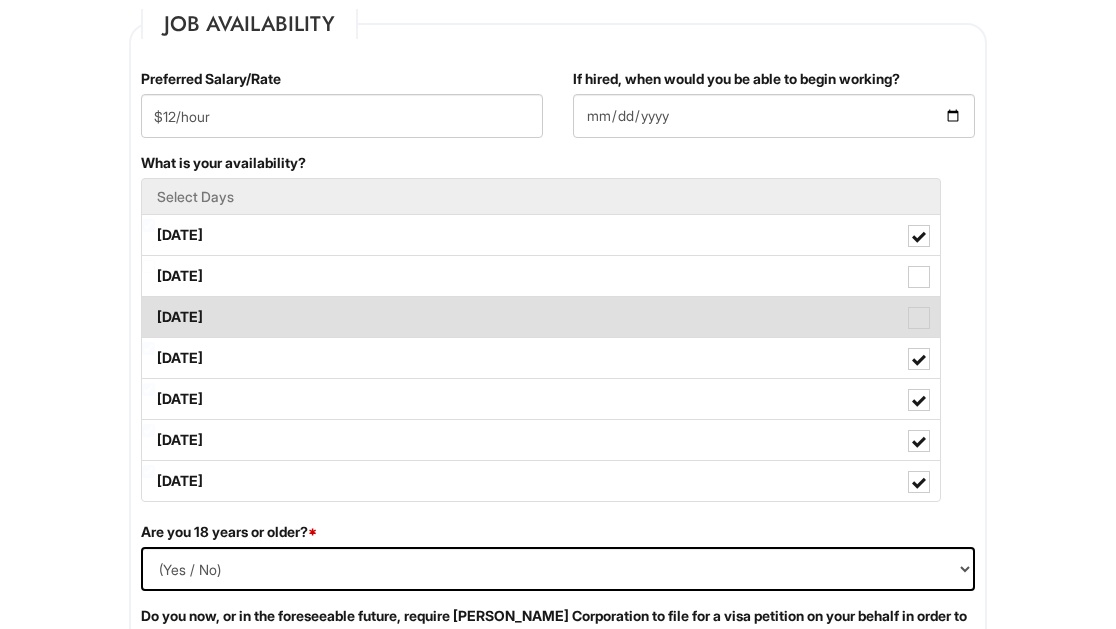 click at bounding box center (919, 318) 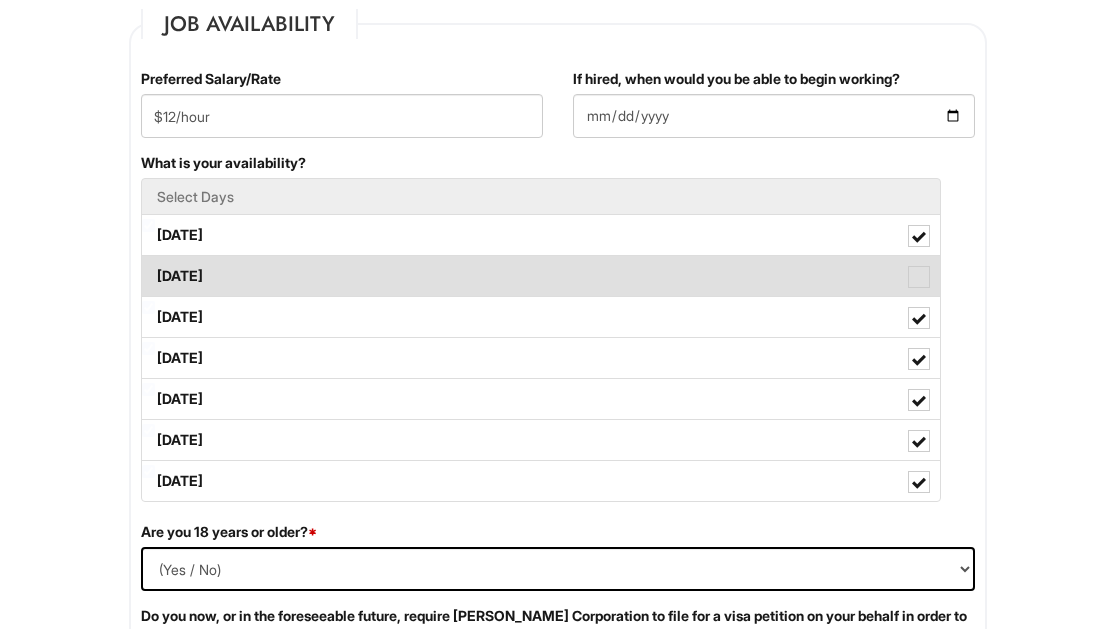 click on "Tuesday" at bounding box center [541, 276] 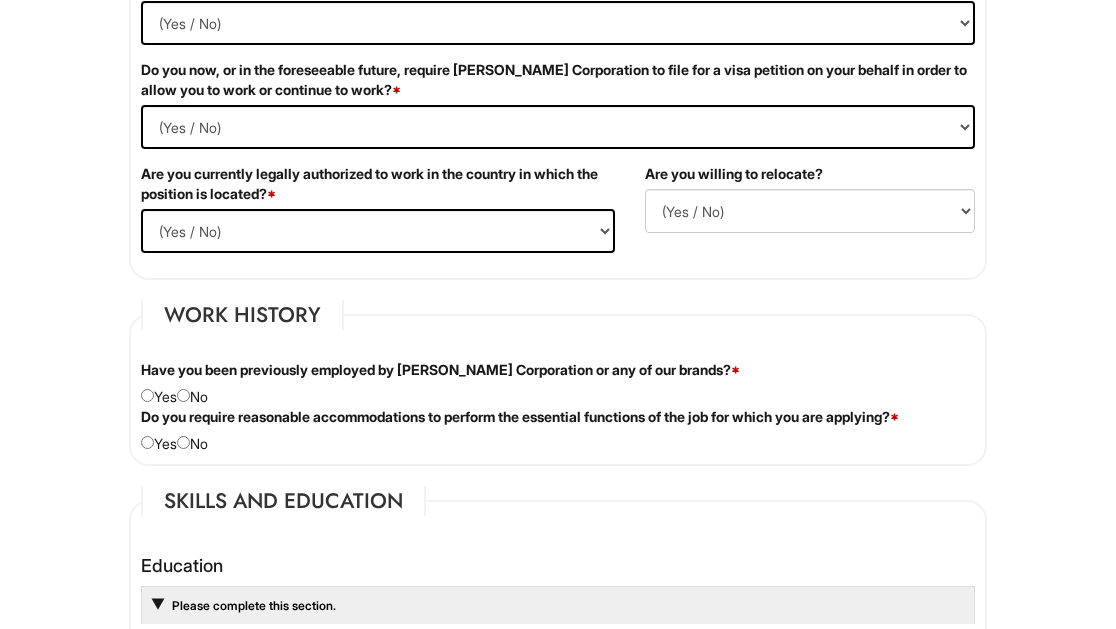 scroll, scrollTop: 642, scrollLeft: 0, axis: vertical 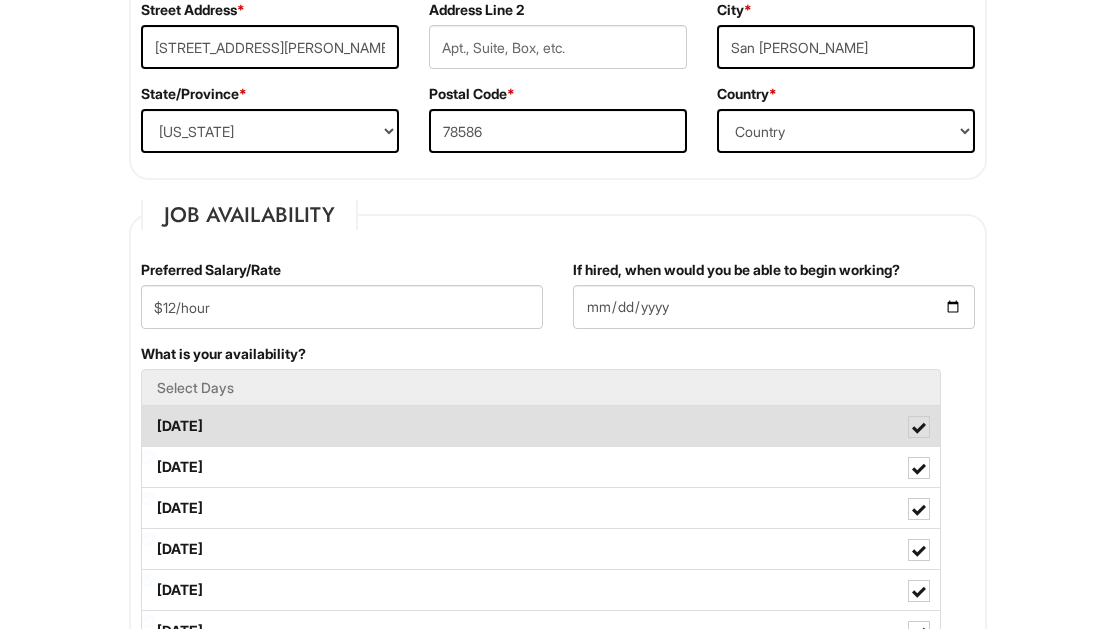 click on "Monday" at bounding box center [541, 426] 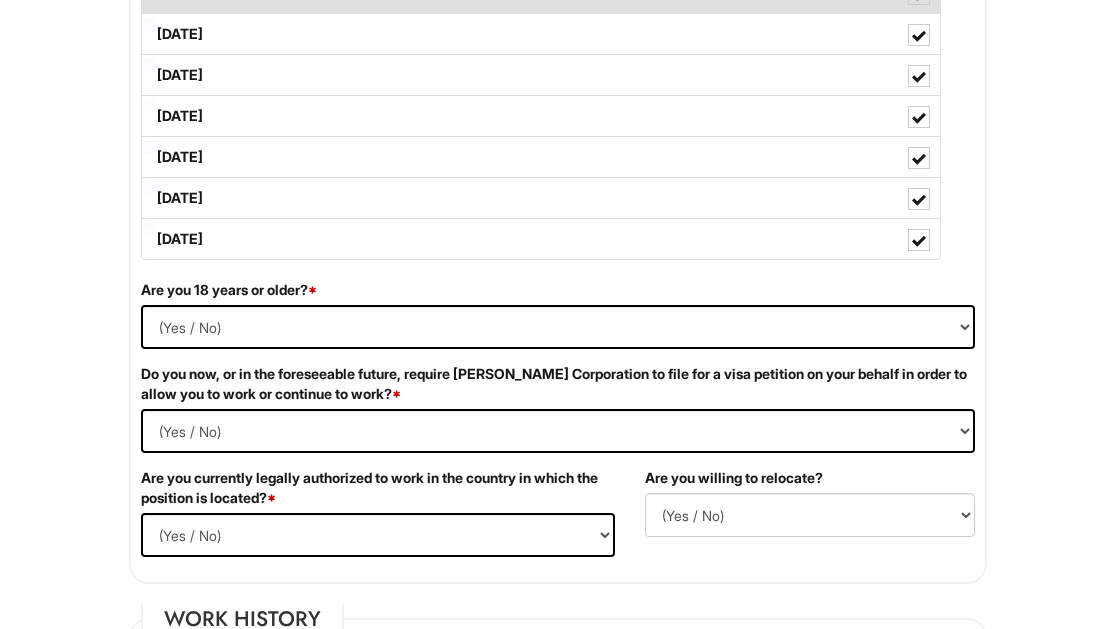 scroll, scrollTop: 1171, scrollLeft: 0, axis: vertical 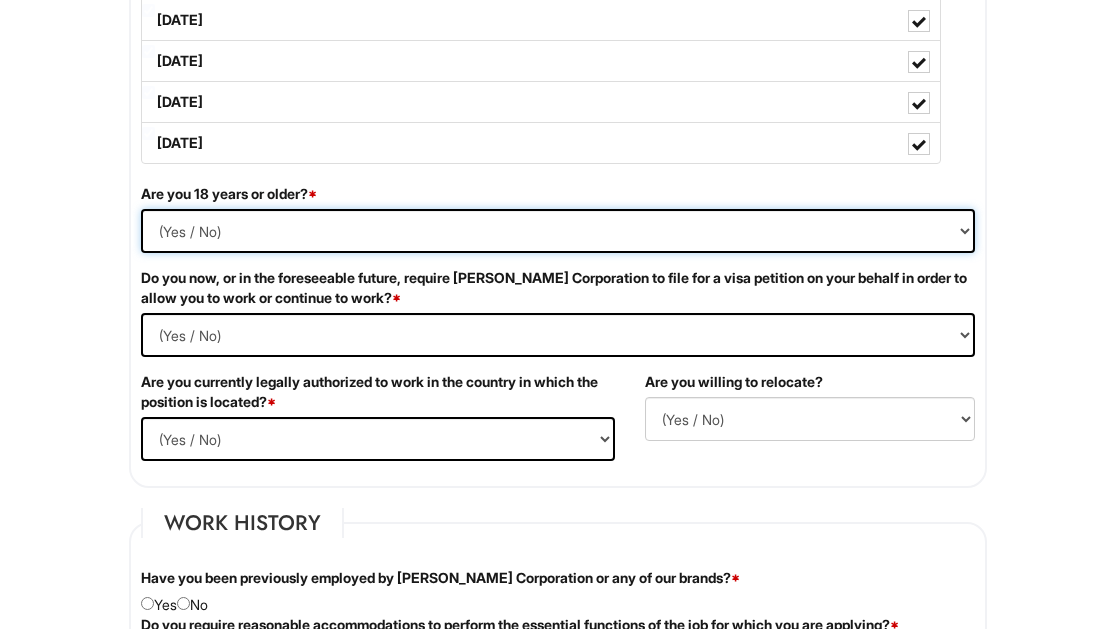 select on "Yes" 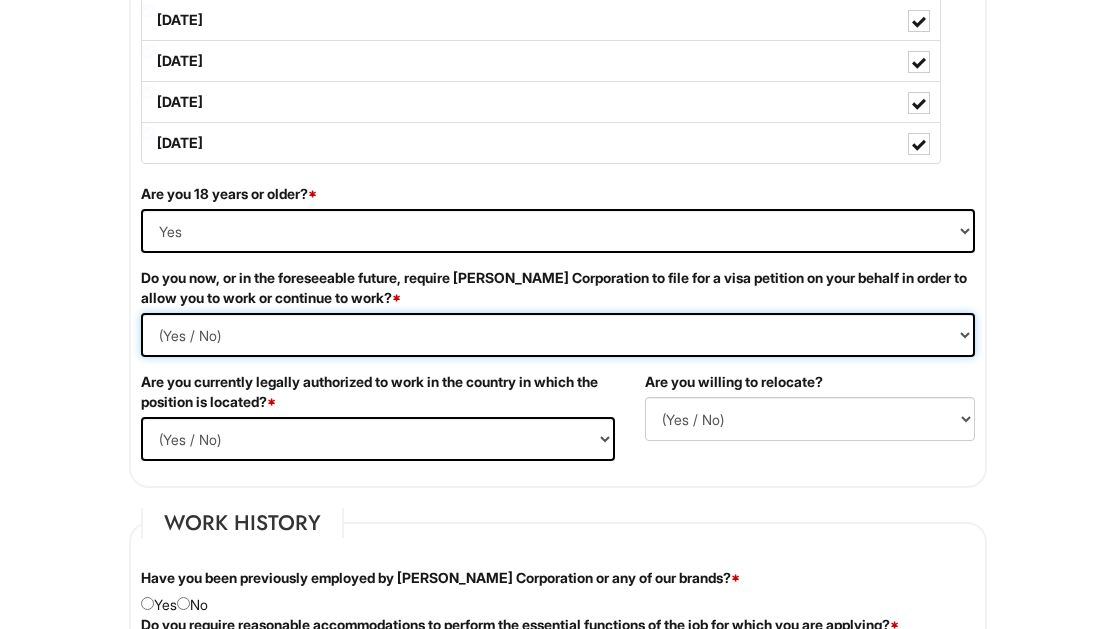 select on "No" 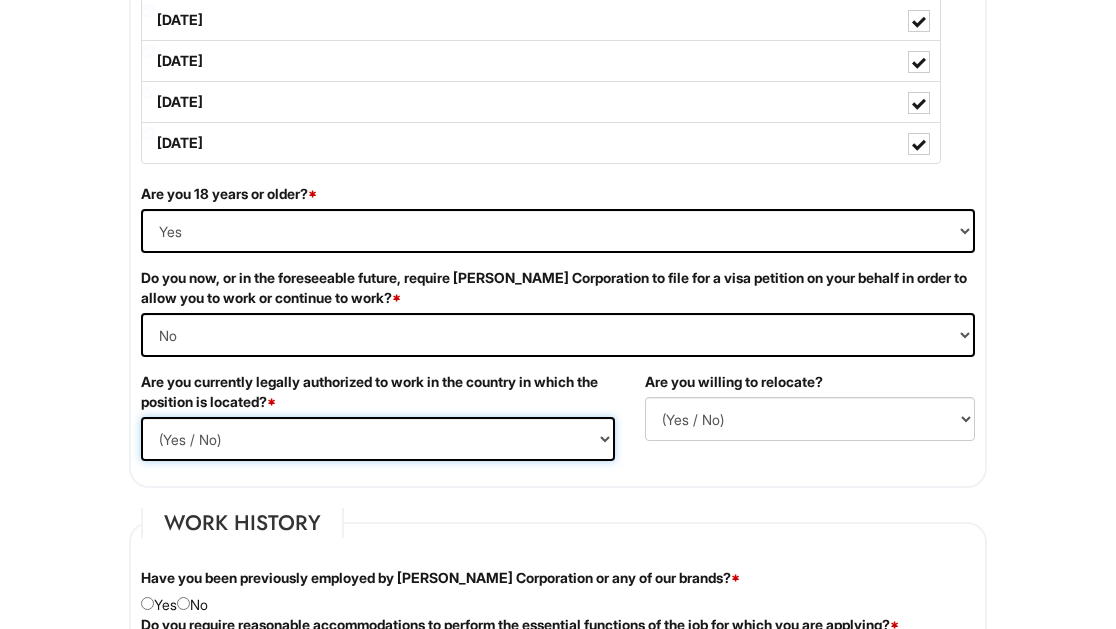 select on "Yes" 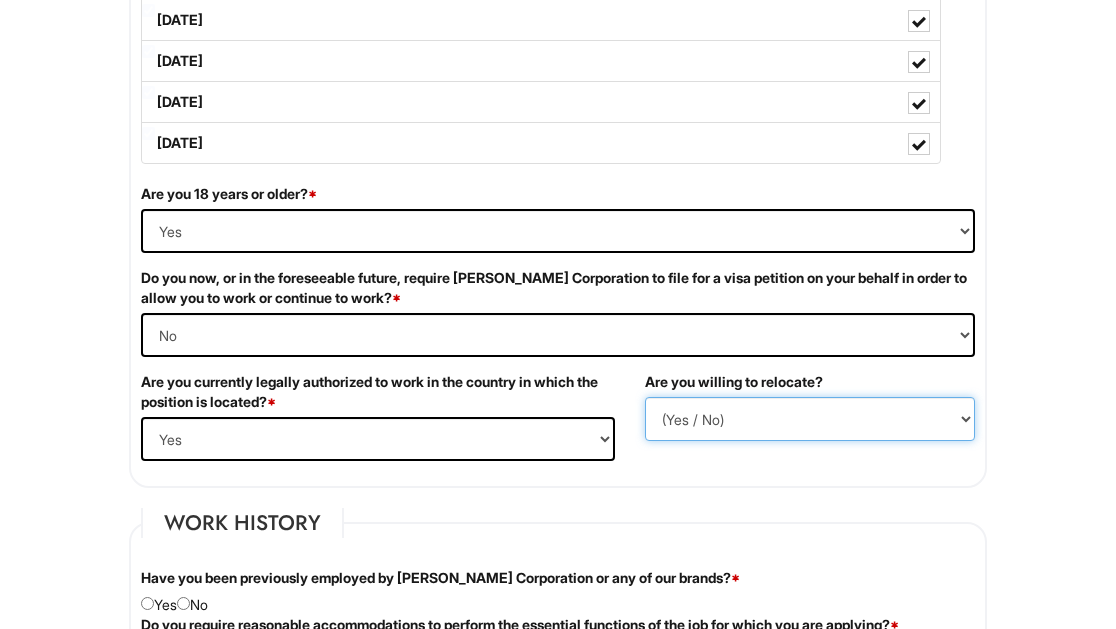 select on "Y" 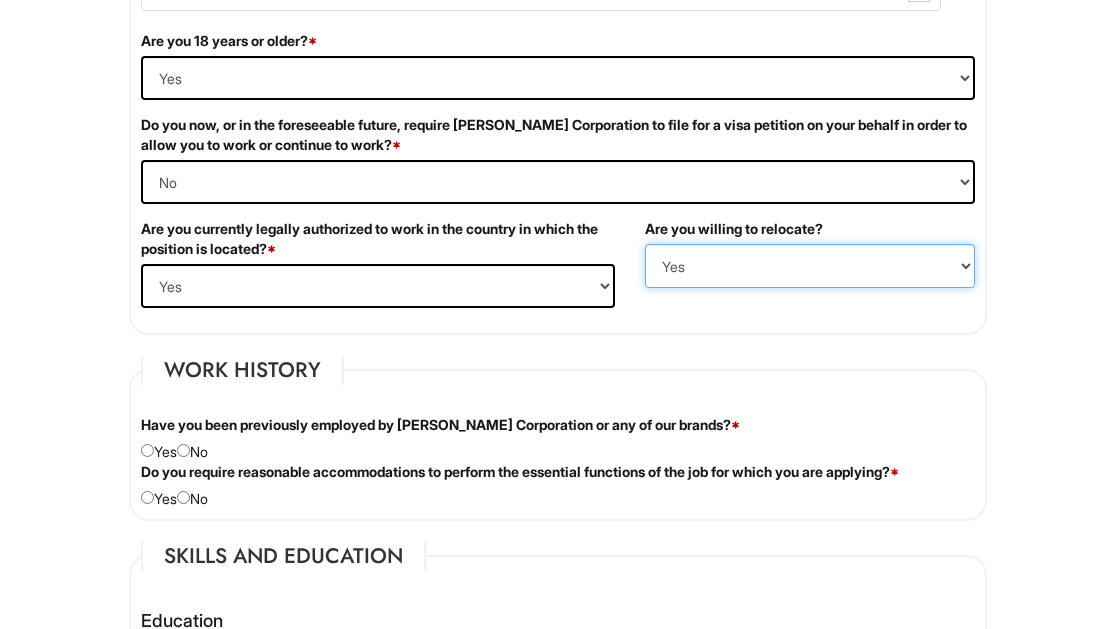 scroll, scrollTop: 1325, scrollLeft: 0, axis: vertical 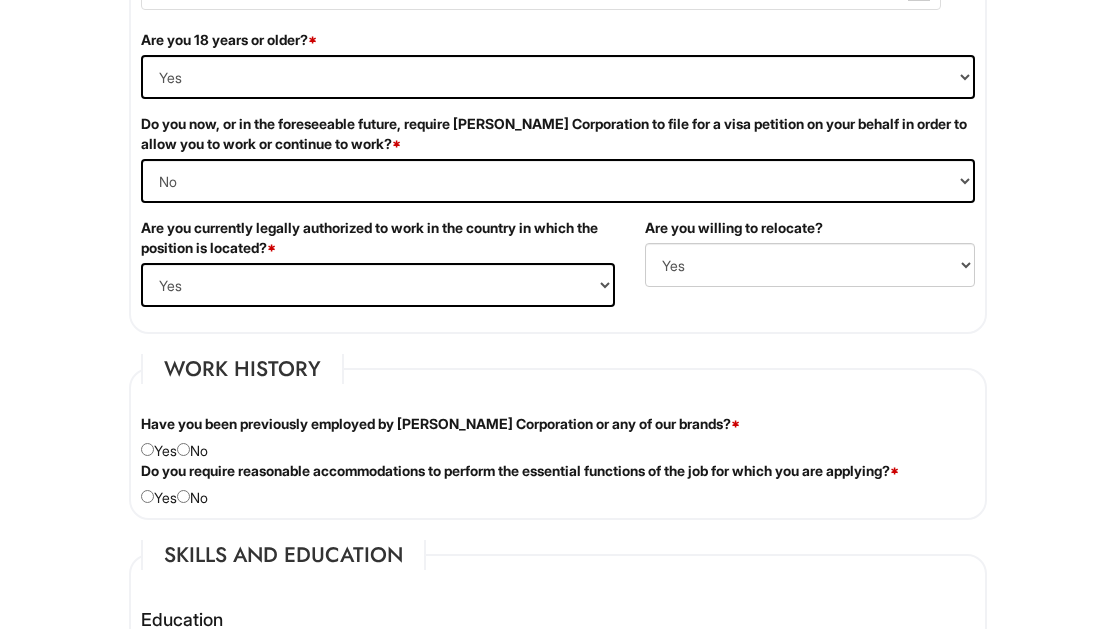 click on "Have you been previously employed by Giorgio Armani Corporation or any of our brands? *    Yes   No" at bounding box center [558, 437] 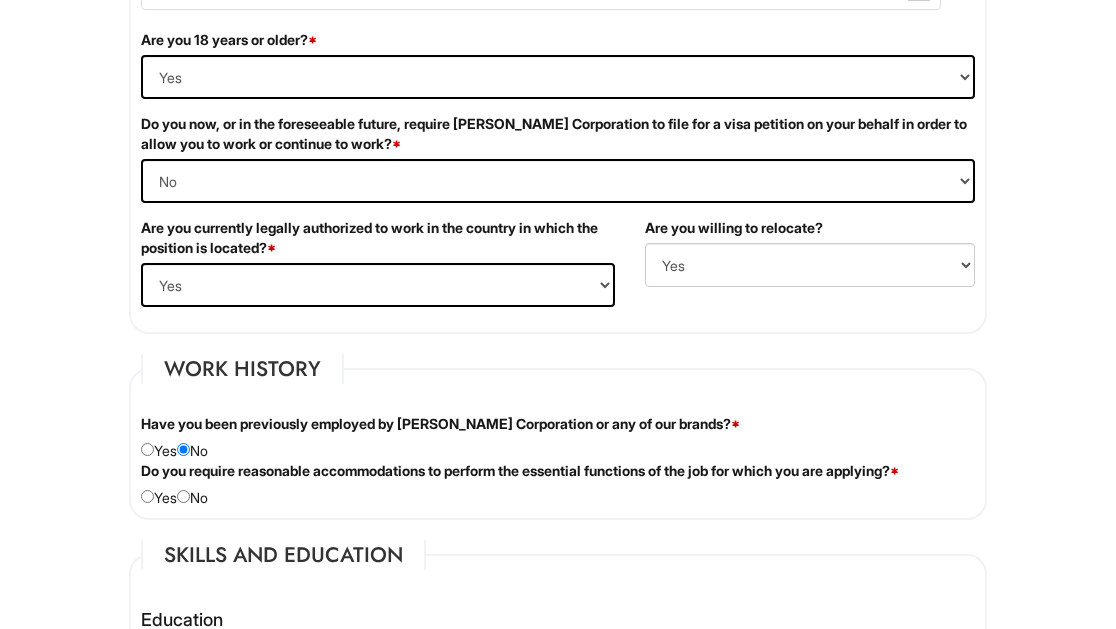 click at bounding box center [183, 496] 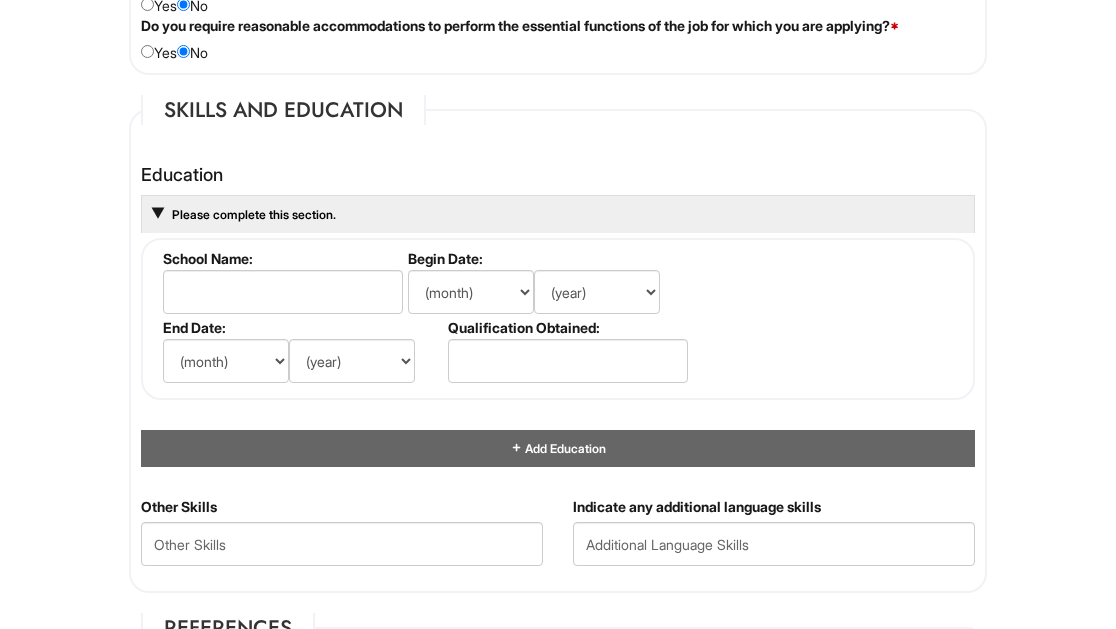 scroll, scrollTop: 1768, scrollLeft: 0, axis: vertical 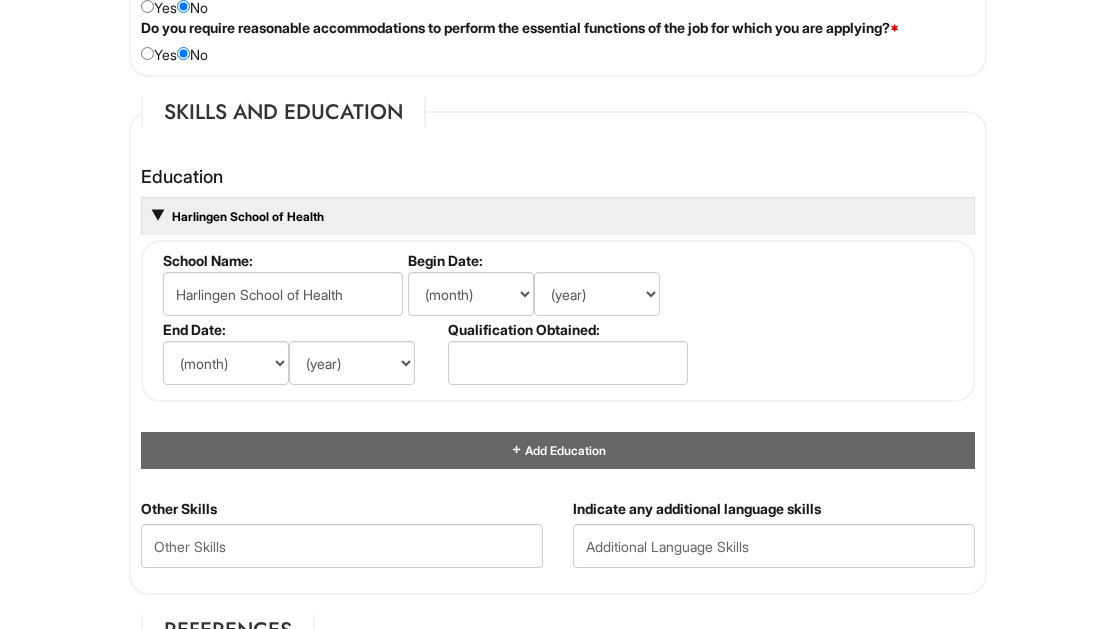 click on "Education
Harlingen School of Health
School Name:
Harlingen School of Health
Begin Date:
(month) Jan Feb Mar Apr May Jun Jul Aug Sep Oct Nov Dec (year) 2029 2028 2027 2026 2025 2024 2023 2022 2021 2020 2019 2018 2017 2016 2015 2014 2013 2012 2011 2010 2009 2008 2007 2006 2005 2004 2003 2002 2001 2000 1999 1998 1997 1996 1995 1994 1993 1992 1991 1990 1989 1988 1987 1986 1985 1984 1983 1982 1981 1980 1979 1978 1977 1976 1975 1974 1973 1972 1971 1970 1969 1968 1967 1966 1965 1964 1963 1962 1961 1960 1959 1958 1957 1956 1955 1954 1953 1952 1951 1950 1949 1948 1947 1946  --  2030 2031 2032 2033 2034 2035 2036 2037 2038 2039 2040 2041 2042 2043 2044 2045 2046 2047 2048 2049 2050 2051 2052 2053 2054 2055 2056 2057 2058 2059 2060 2061 2062 2063 2064
End Date:
(month) Jan Feb Mar Apr May Jun Jul Aug Sep Oct Nov Dec (year) 2029 2028 2027 2026 2025 2024 2023 2022 2021 2020 2019 2018 2017 2016 2015 2014 2013 2012 2011 2010 2009 2008 2007 2006 2005 2004 2003 2002 2001" at bounding box center (558, 318) 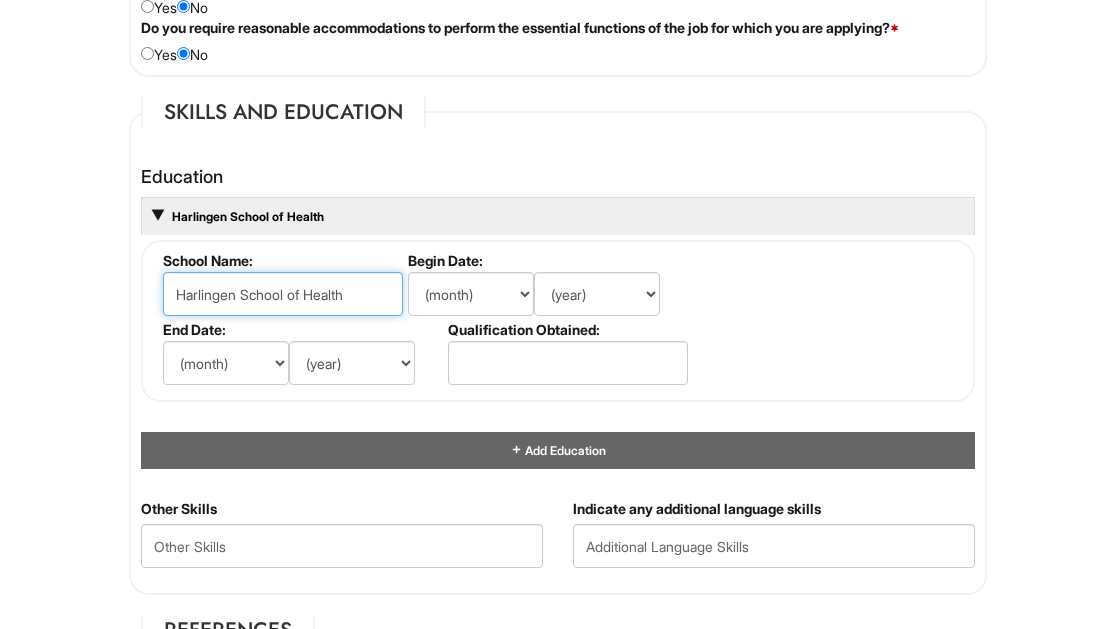 click on "Harlingen School of Health" at bounding box center (283, 294) 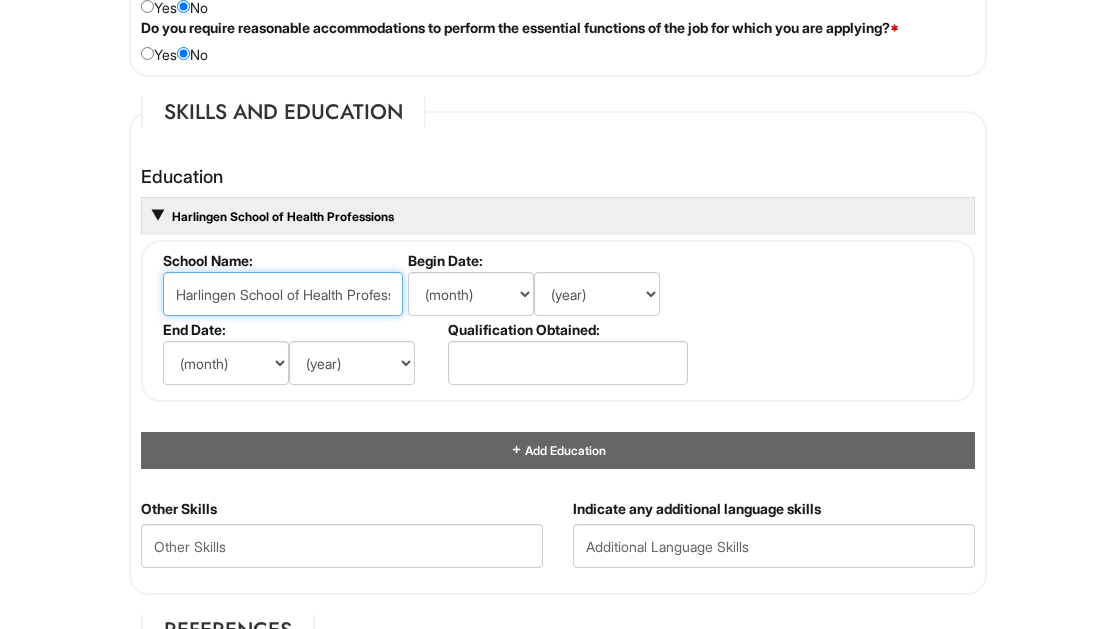 type on "Harlingen School of Health Professions" 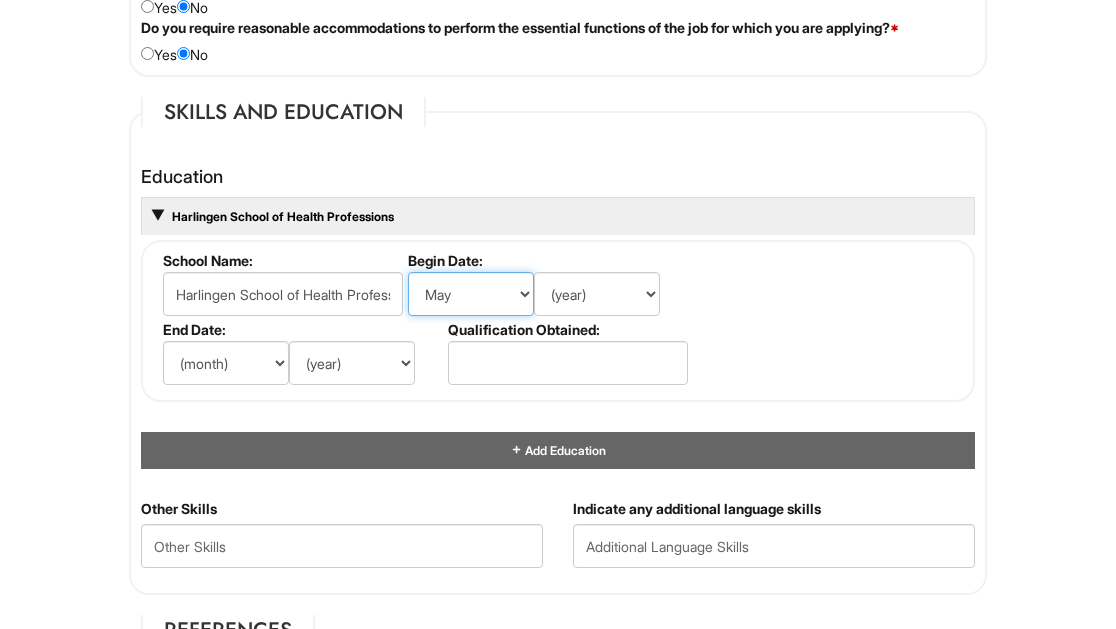 select on "8" 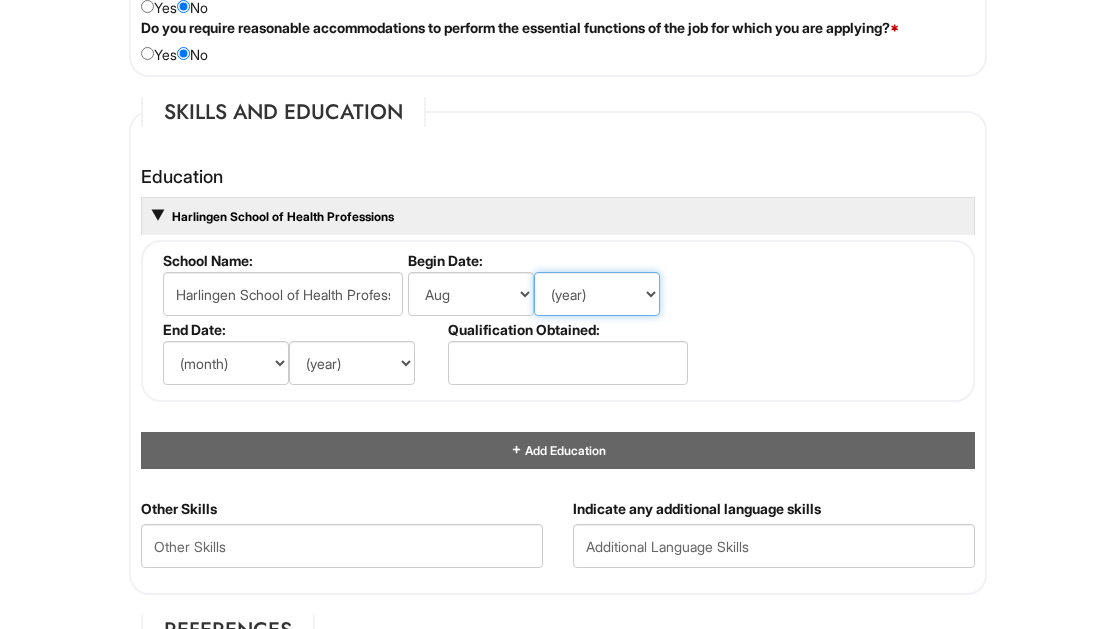 select on "2018" 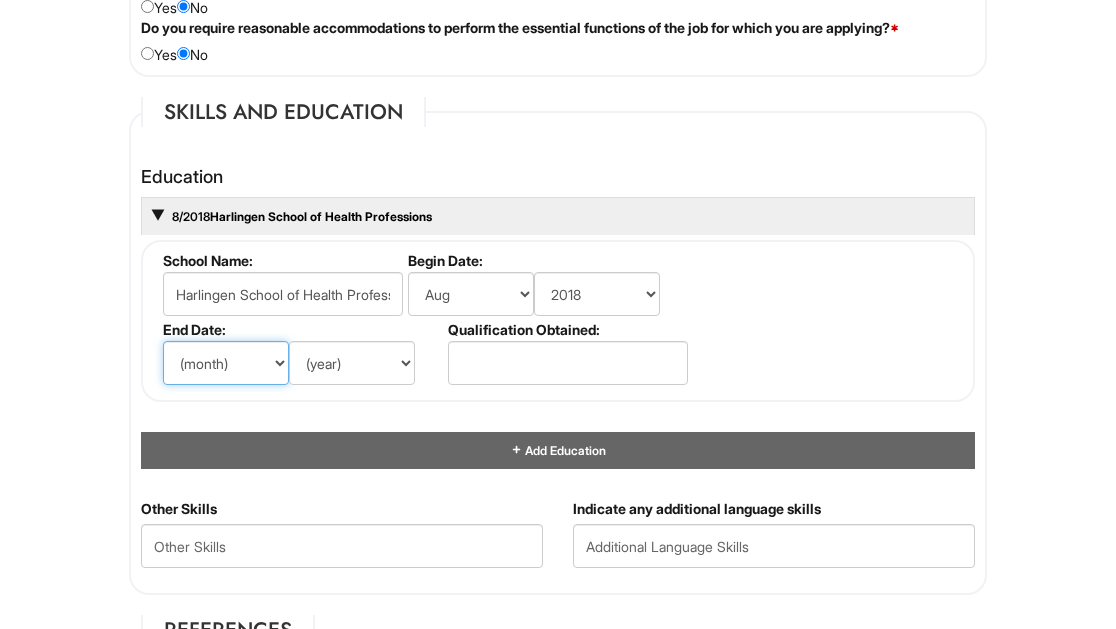 select on "5" 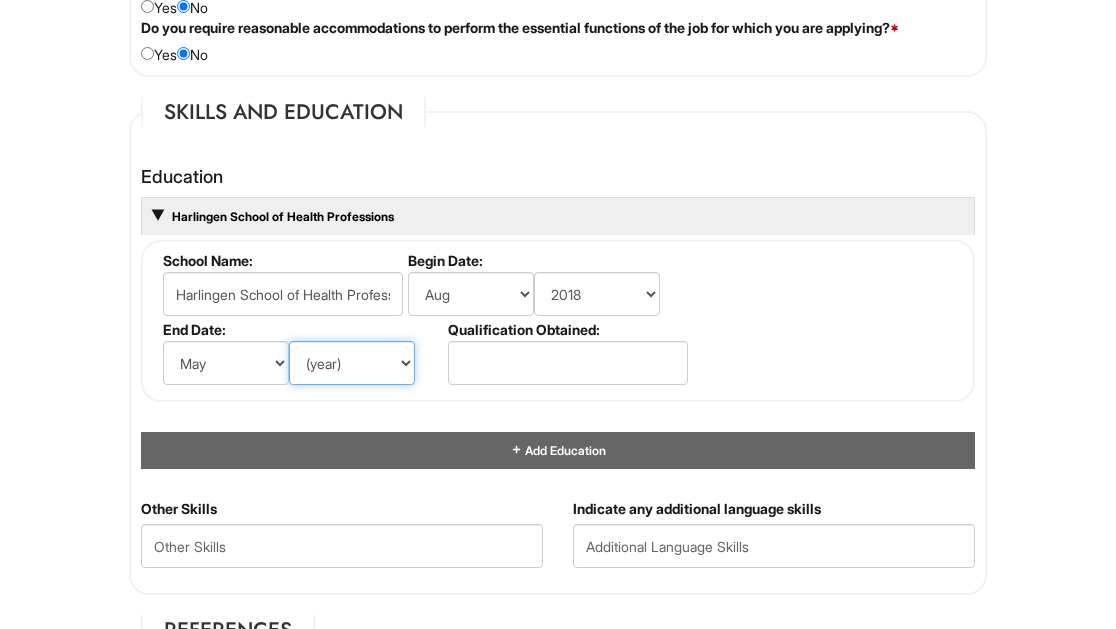 select on "2022" 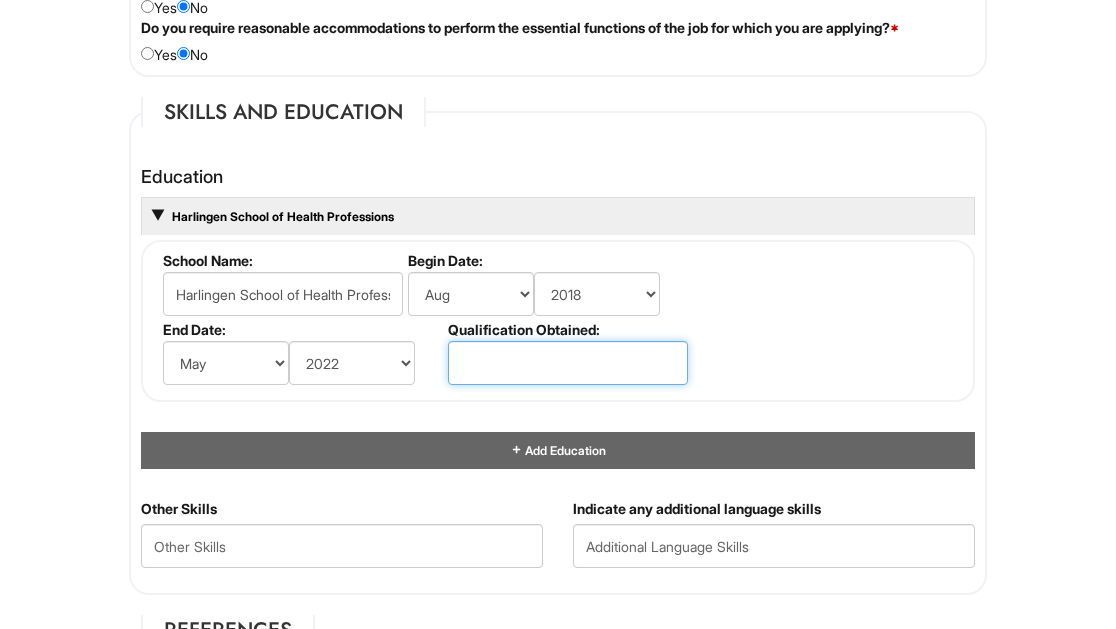 click at bounding box center (568, 363) 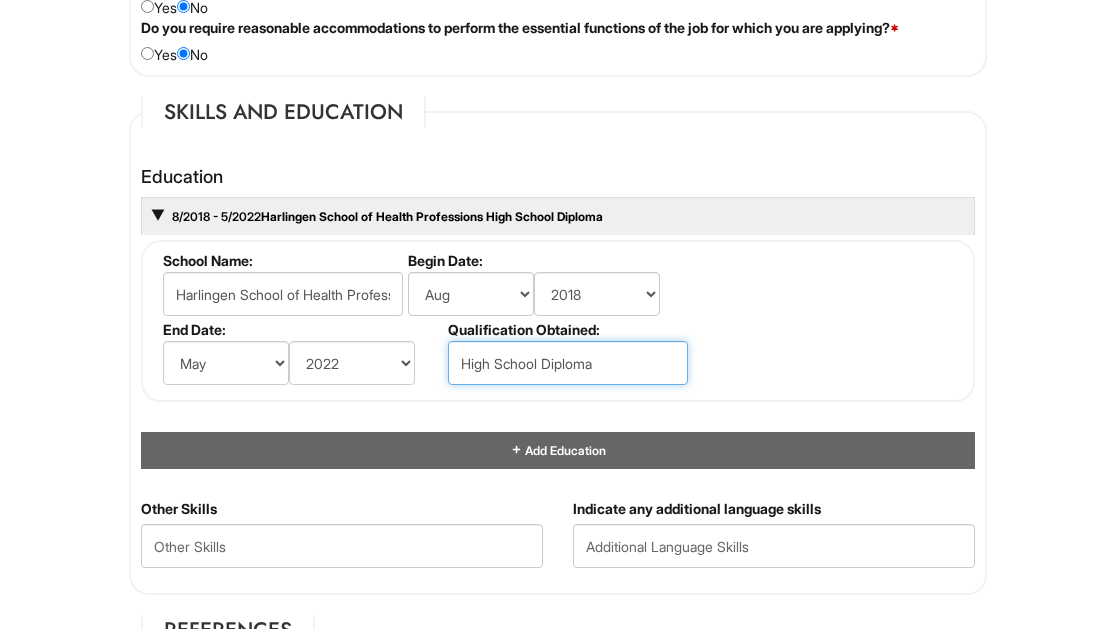 type on "High School Diploma" 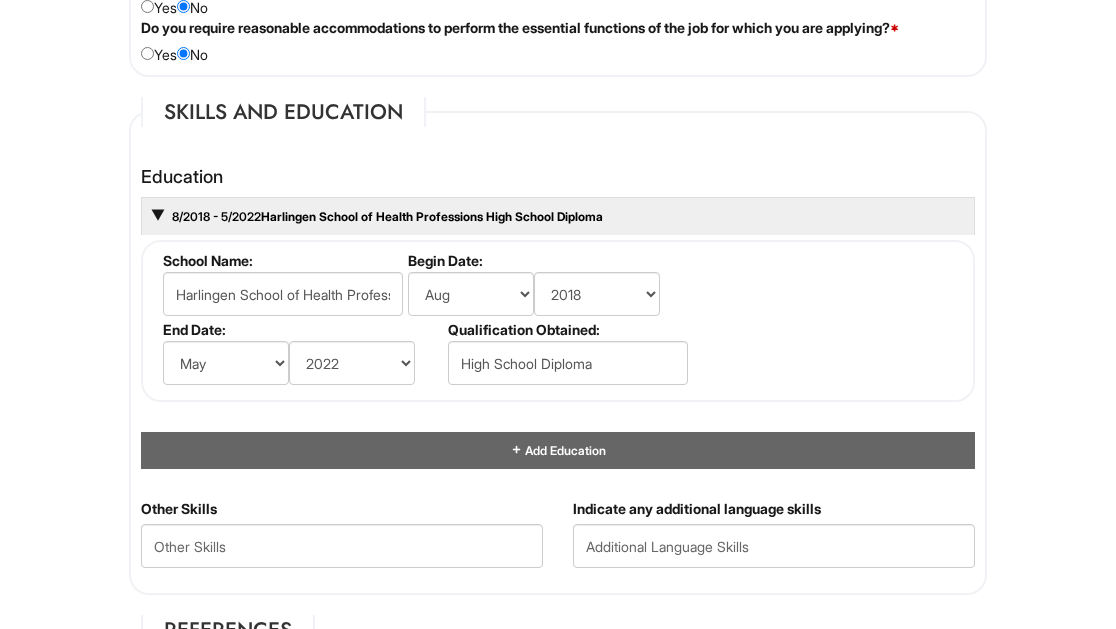 drag, startPoint x: 538, startPoint y: 71, endPoint x: 1017, endPoint y: 230, distance: 504.69992 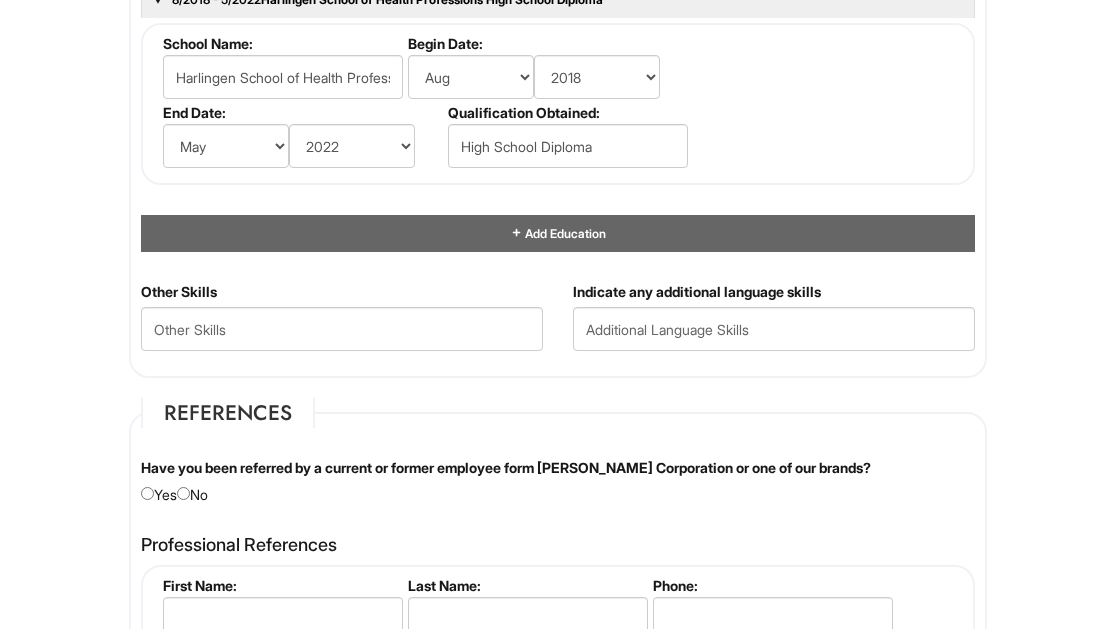 scroll, scrollTop: 2012, scrollLeft: 0, axis: vertical 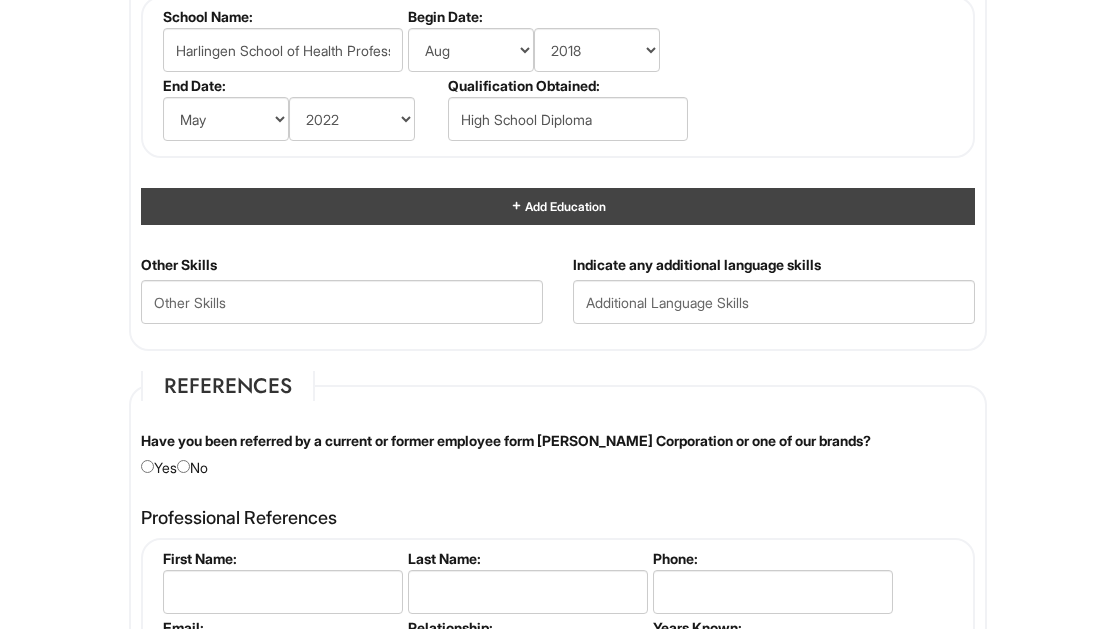 click at bounding box center [516, 206] 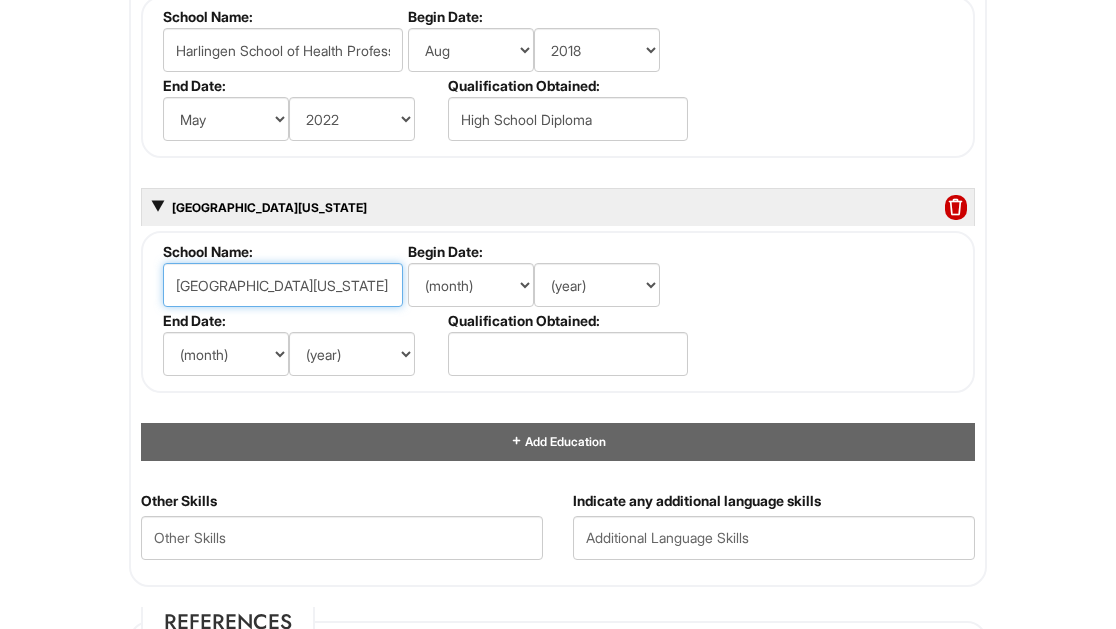 type on "South Texas College" 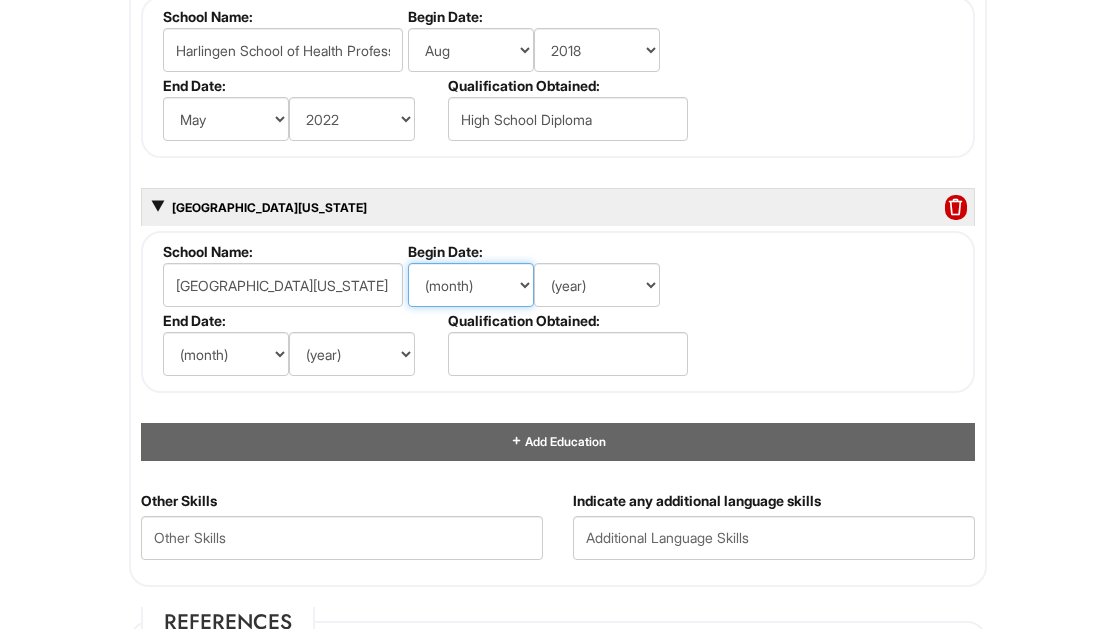 select on "8" 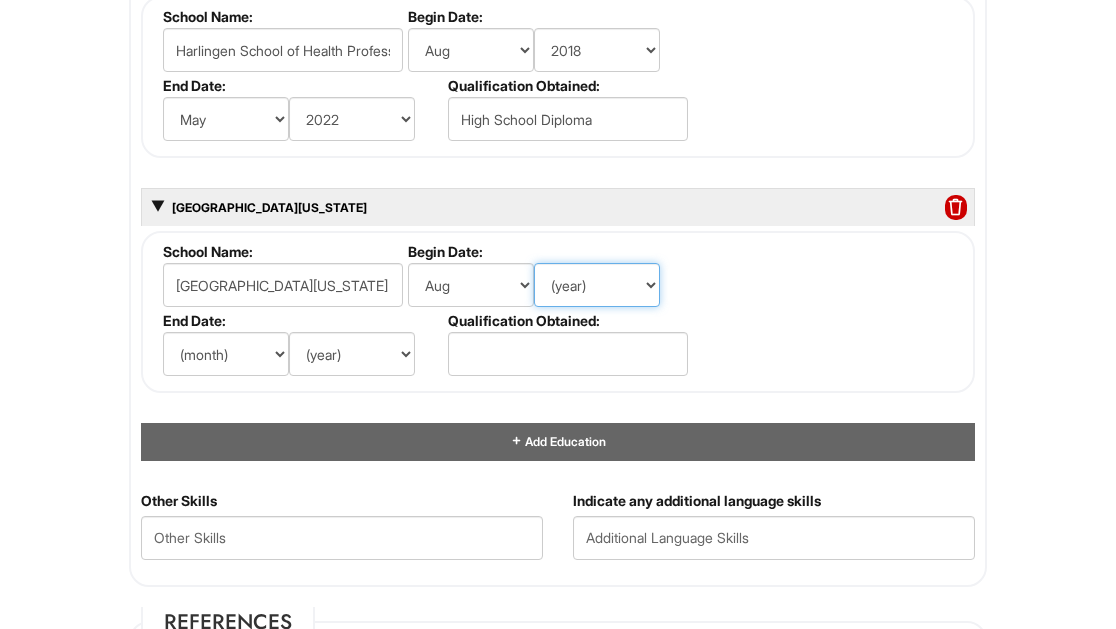 select on "2023" 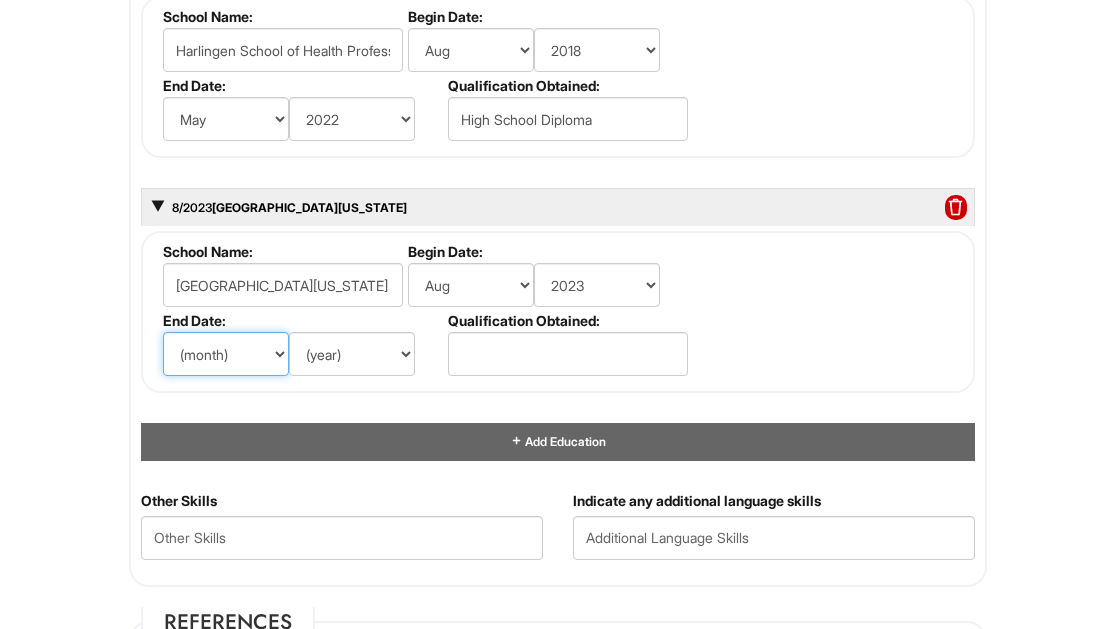 select on "12" 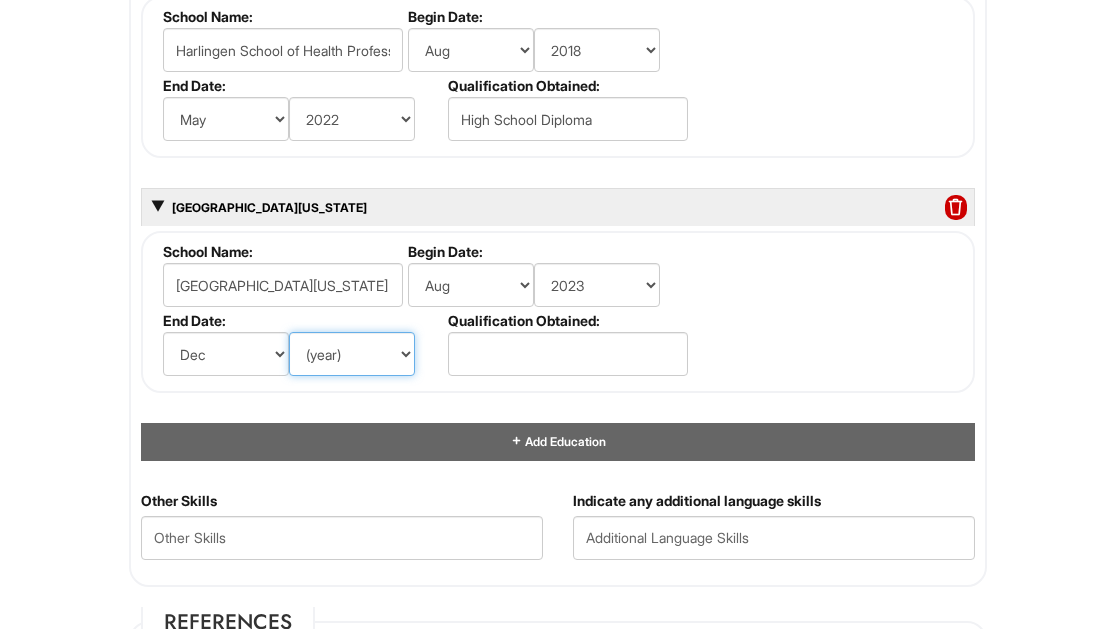 select on "2025" 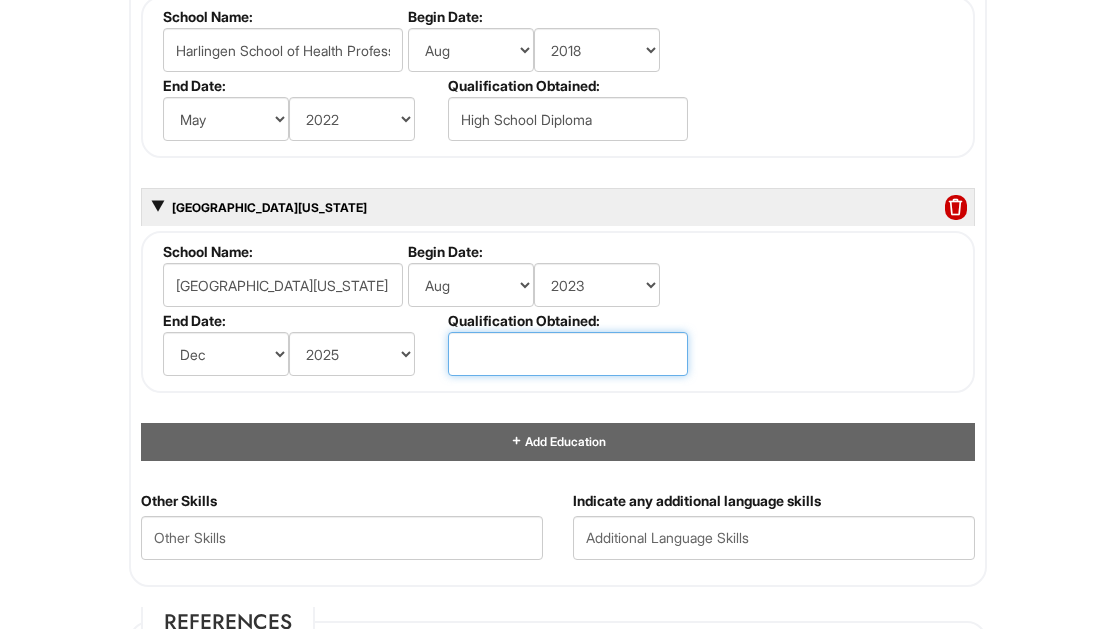 click at bounding box center (568, 354) 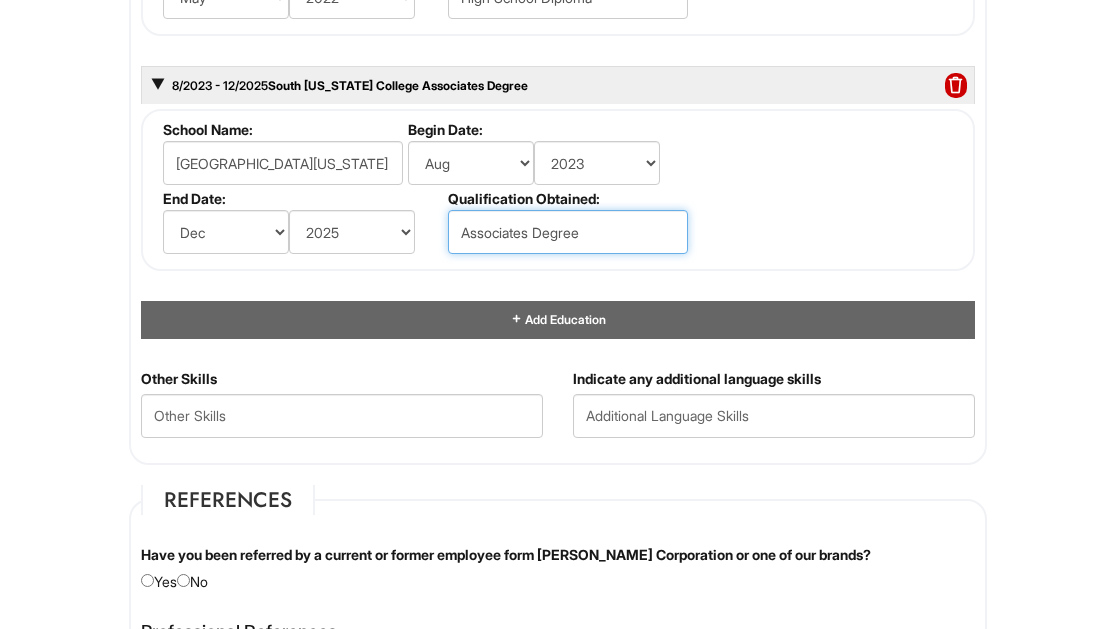 scroll, scrollTop: 2137, scrollLeft: 0, axis: vertical 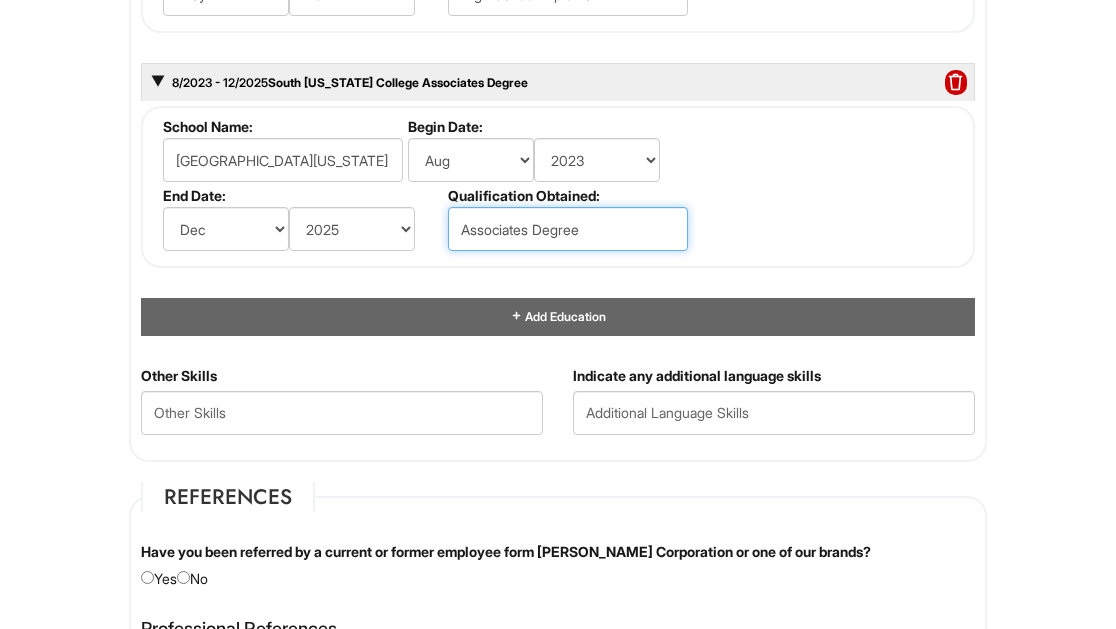 type on "Associates Degree" 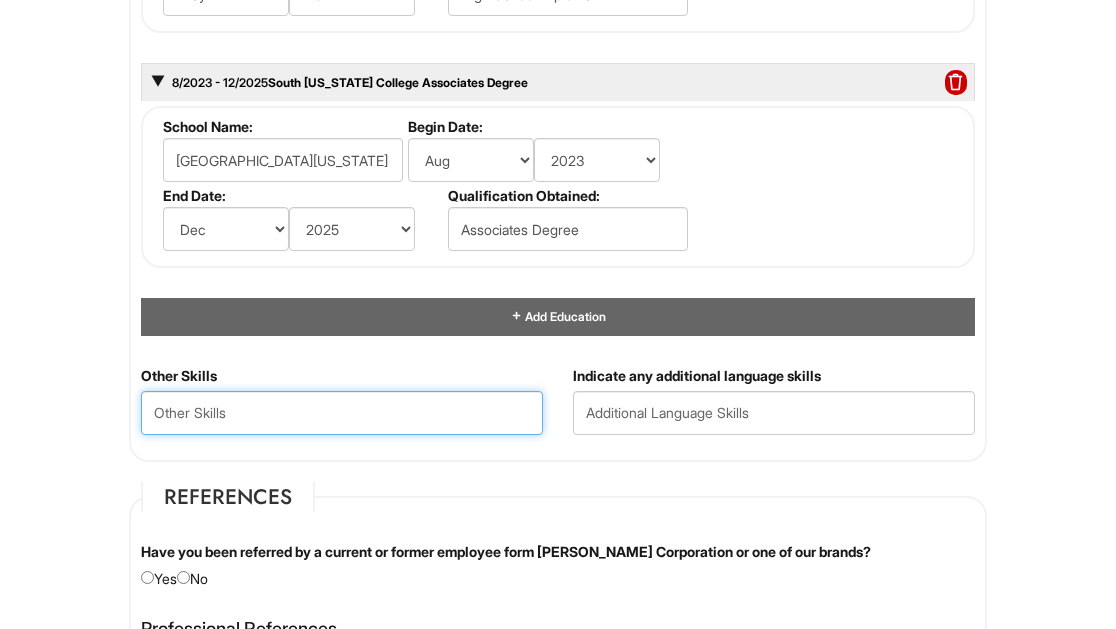 click at bounding box center [342, 413] 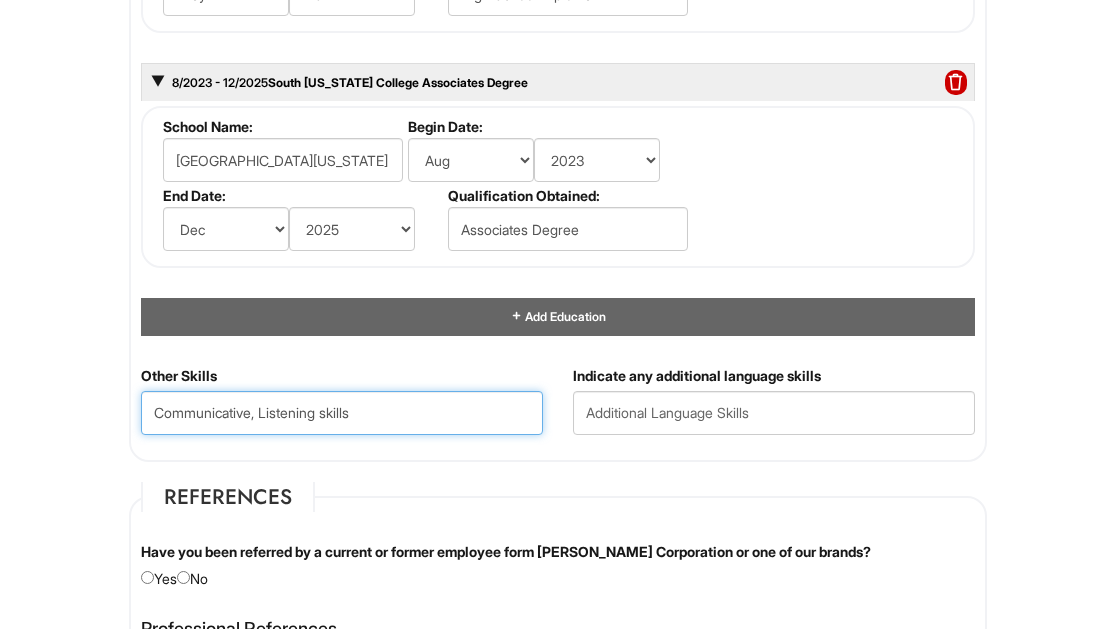 type on "Communicative, Listening skills" 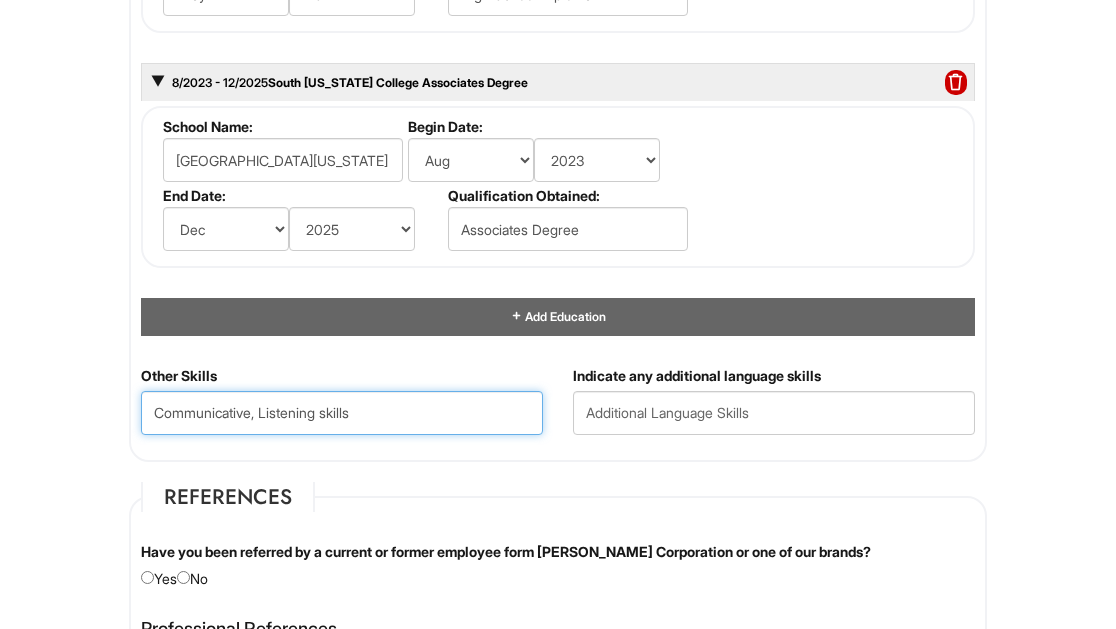 click on "Communicative, Listening skills" at bounding box center [342, 413] 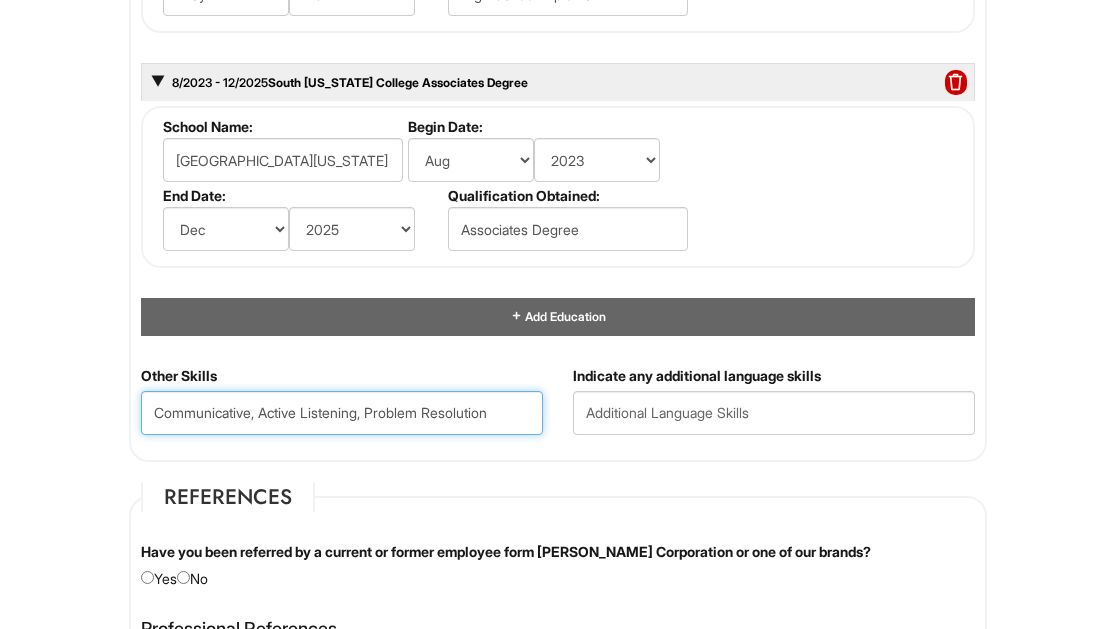drag, startPoint x: 377, startPoint y: 411, endPoint x: 535, endPoint y: 421, distance: 158.31615 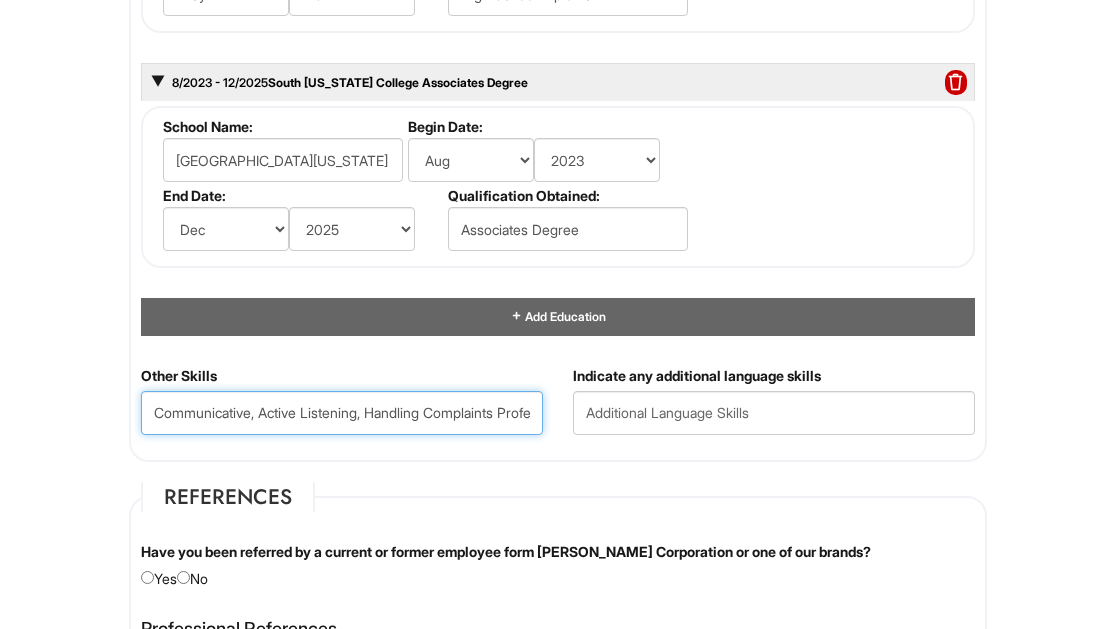 click on "Communicative, Active Listening, Handling Complaints Professionally" at bounding box center [342, 413] 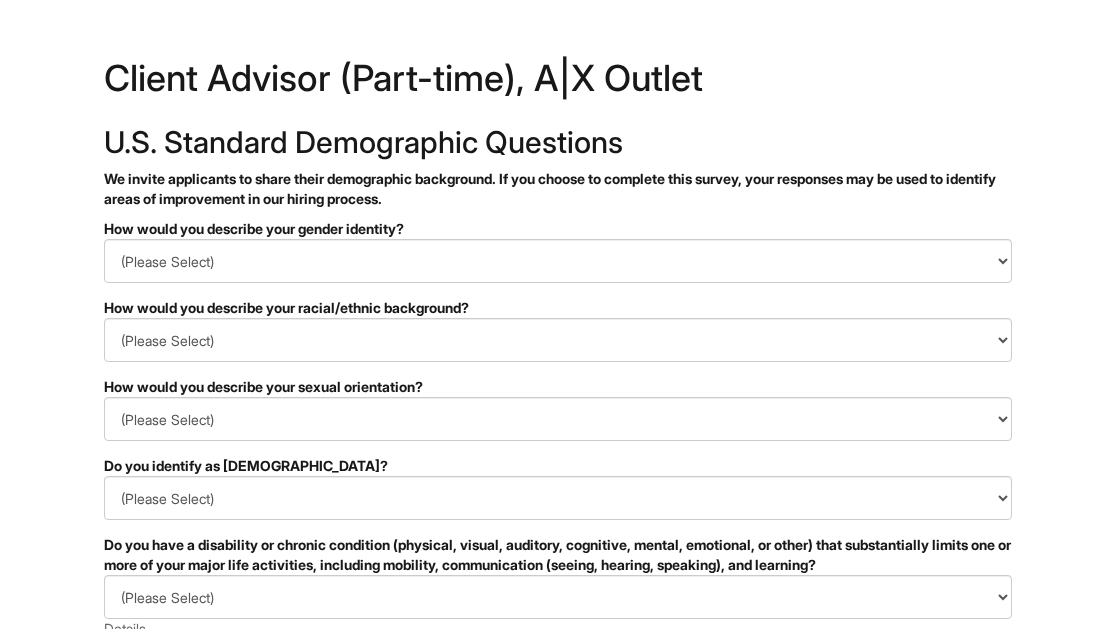 scroll, scrollTop: 0, scrollLeft: 0, axis: both 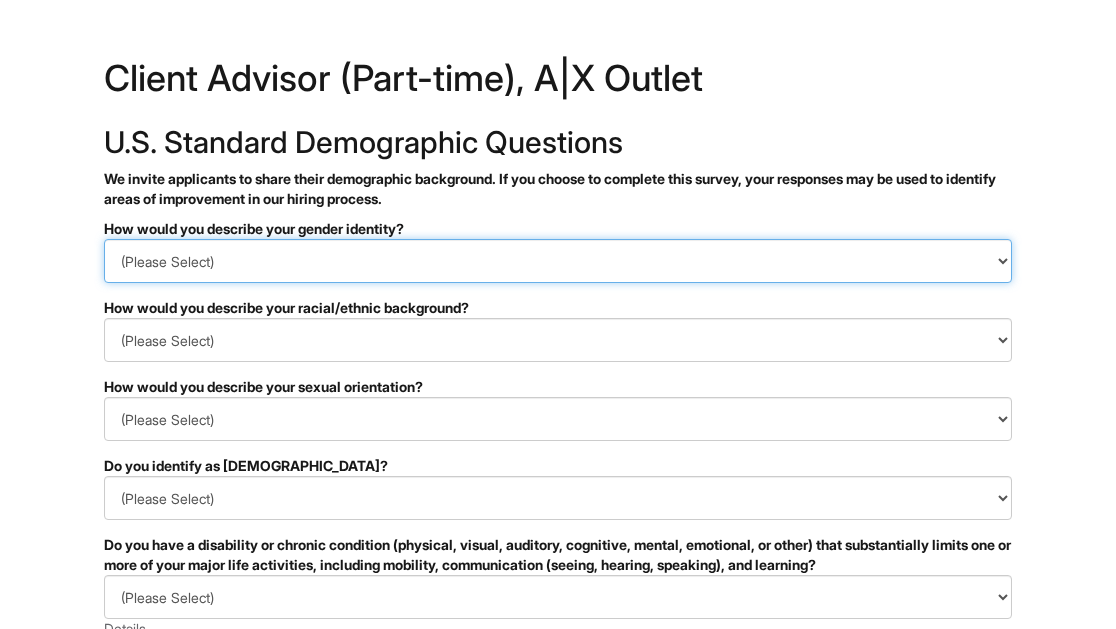 select on "Man" 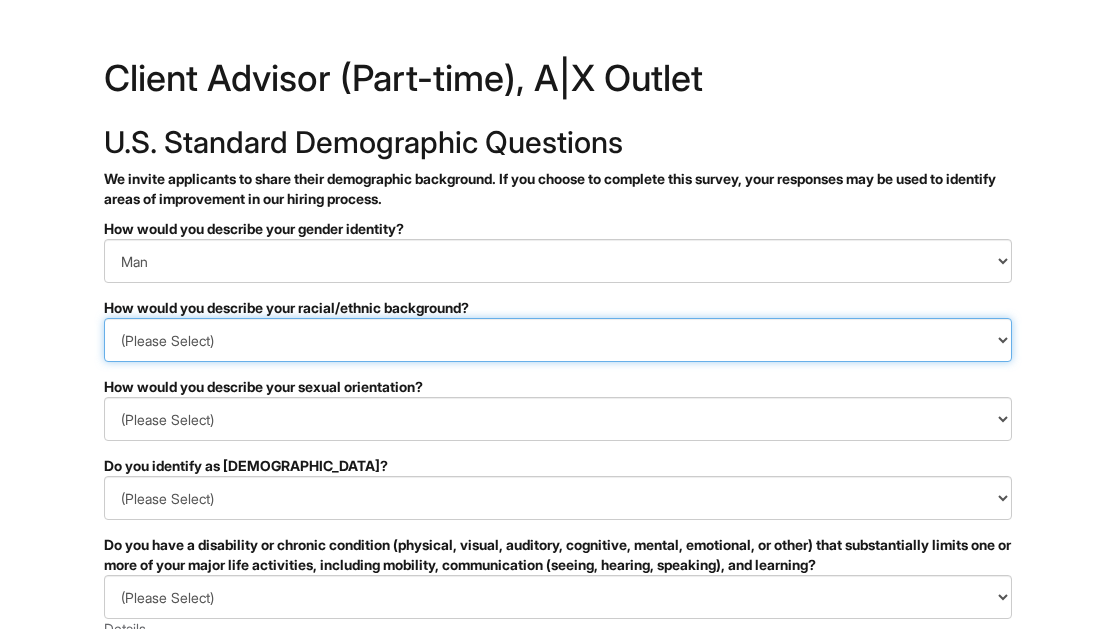 select on "Hispanic, Latinx or of Spanish Origin" 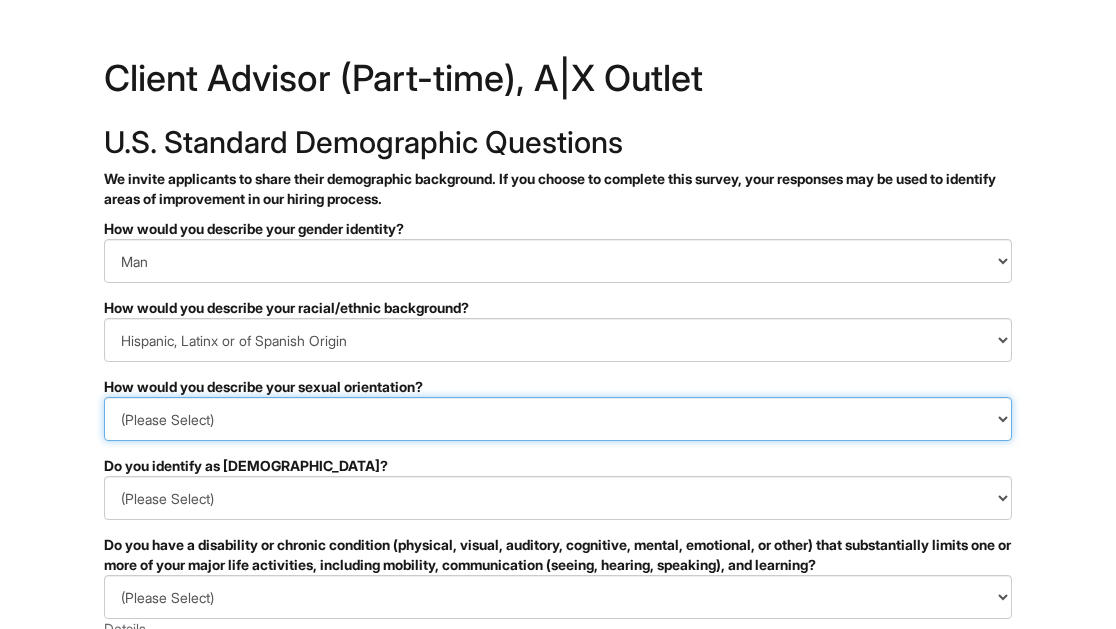 select on "Heterosexual" 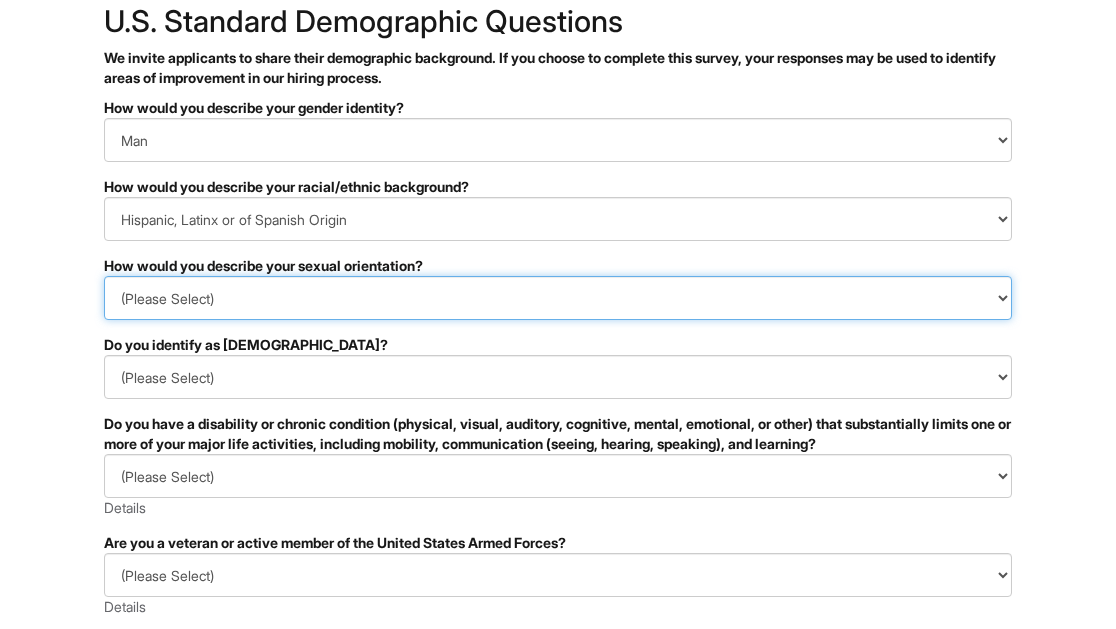 scroll, scrollTop: 123, scrollLeft: 0, axis: vertical 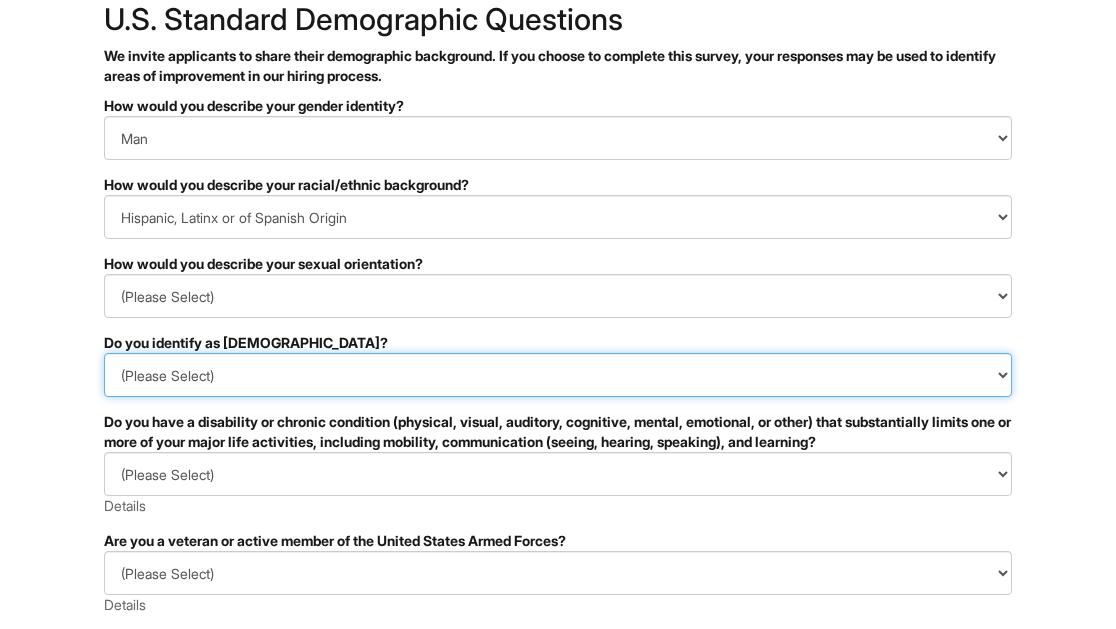 select on "No" 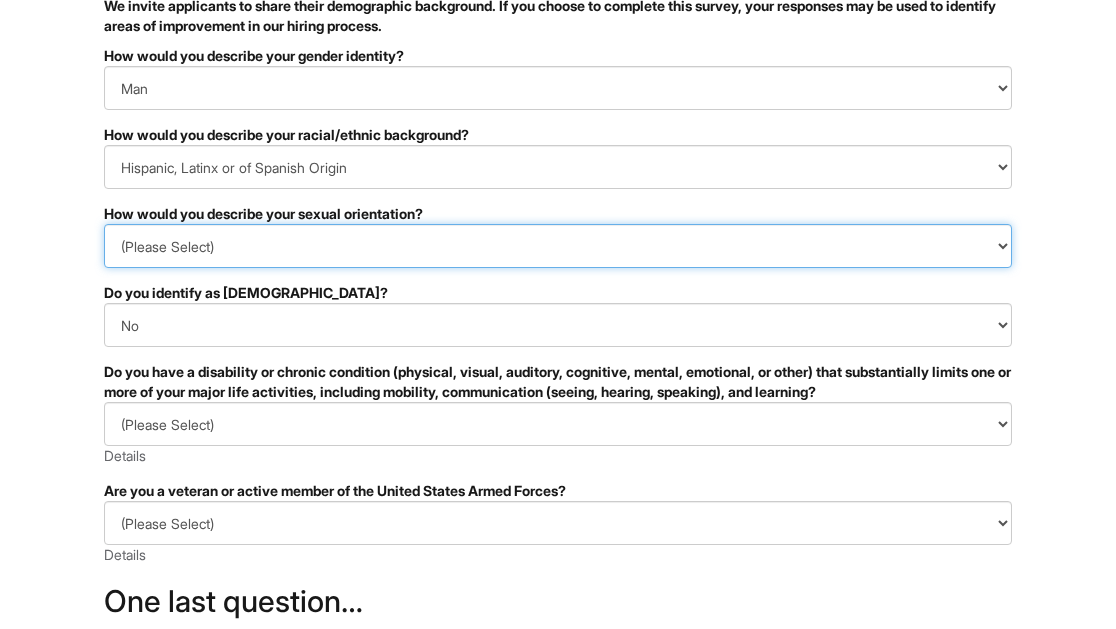 scroll, scrollTop: 183, scrollLeft: 0, axis: vertical 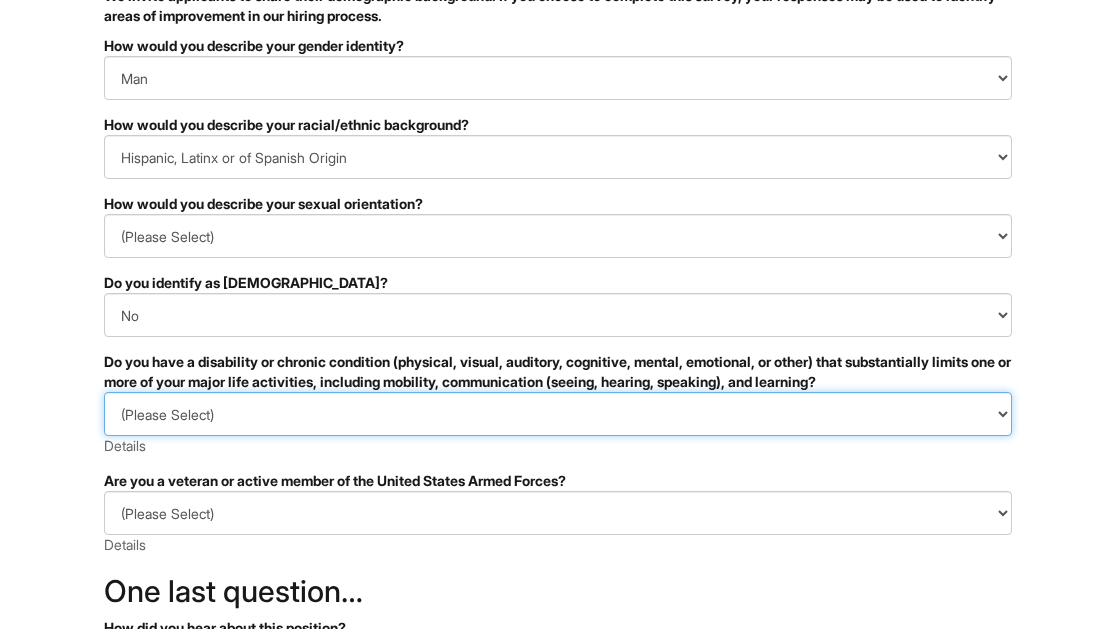 select on "NO, I DON'T HAVE A DISABILITY" 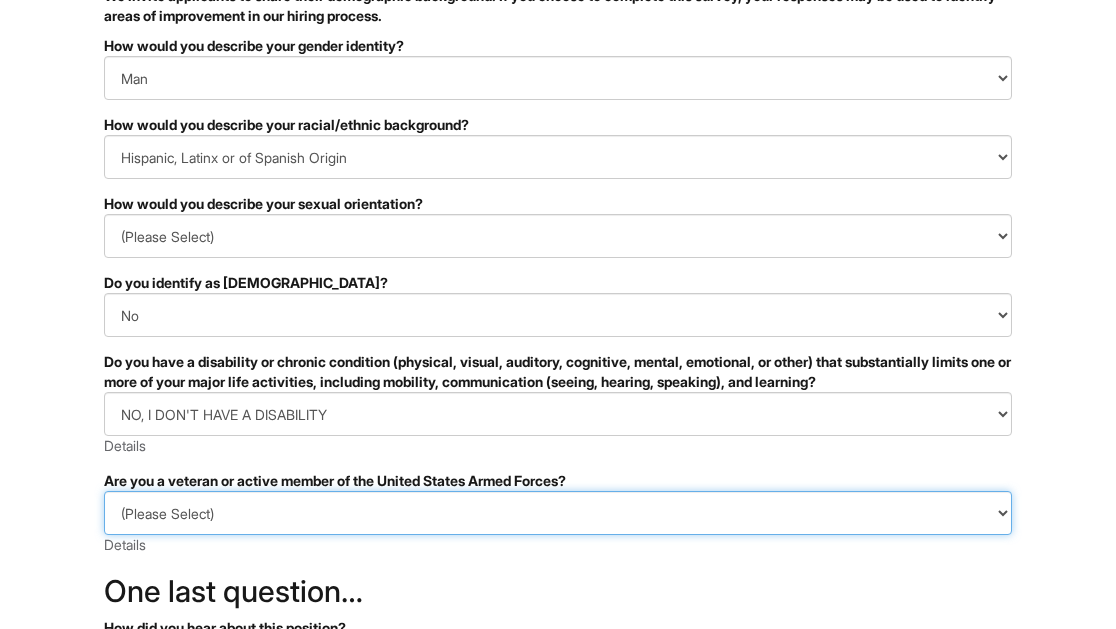 select on "I AM NOT A PROTECTED VETERAN" 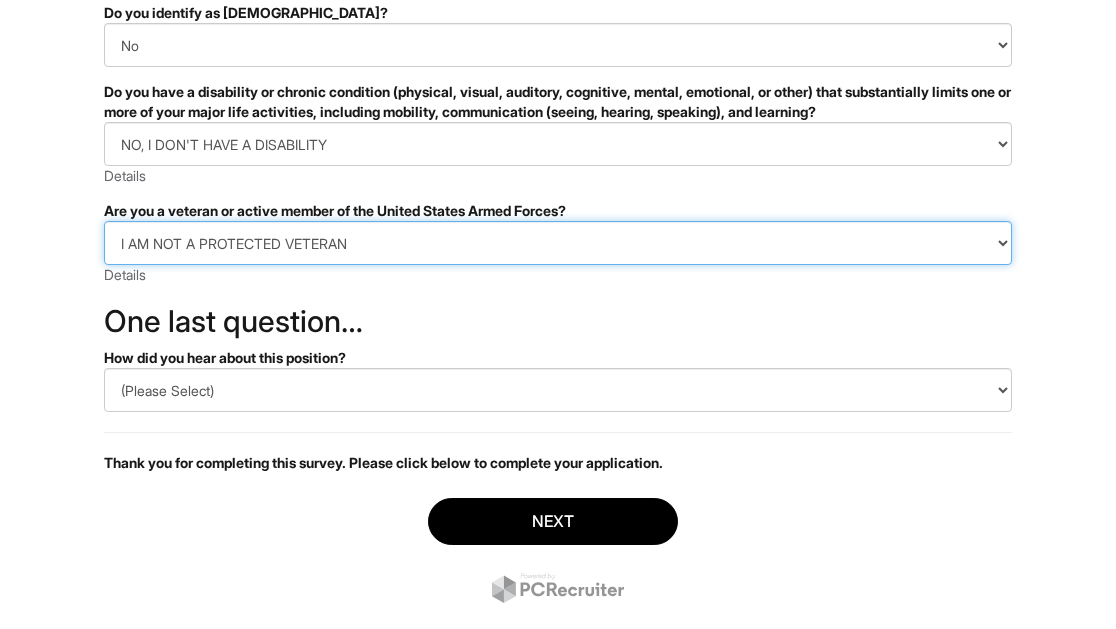 scroll, scrollTop: 465, scrollLeft: 0, axis: vertical 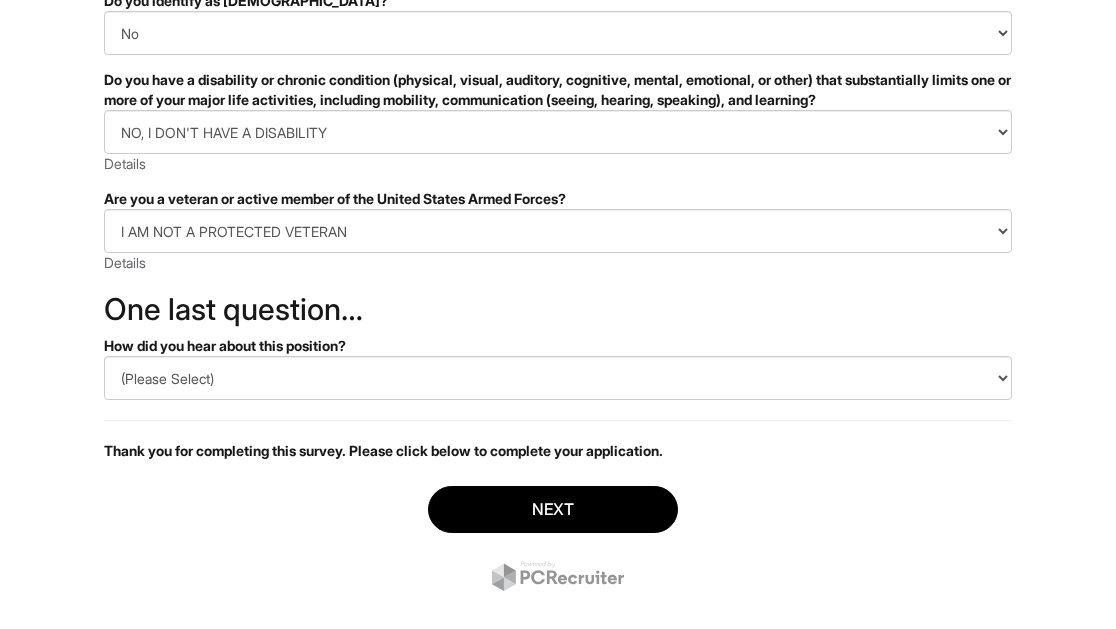 click on "PLEASE COMPLETE ALL REQUIRED FIELDS How would you describe your gender identity? (Please Select) Man Woman Non-binary I prefer to self-describe I don't wish to answer How would you describe your racial/ethnic background? (Please Select) Black or of African descent    East Asian    Hispanic, Latinx or of Spanish Origin    Indigenous, American Indian or Alaska Native    Middle Eastern or North African    Native Hawaiian or Pacific Islander    South Asian    Southeast Asian    White or European    I prefer to self-describe    I don't wish to answer How would you describe your sexual orientation? (Please Select) Asexual Bisexual and/or pansexual Gay Heterosexual Lesbian Queer I prefer to self-describe I don't wish to answer Do you identify as transgender? (Please Select) Yes No I prefer to self-describe I don't wish to answer (Please Select) YES, I HAVE A DISABILITY (or previously had a disability) NO, I DON'T HAVE A DISABILITY I DON'T WISH TO ANSWER Details (Please Select) I AM NOT A PROTECTED VETERAN Details" at bounding box center [558, 182] 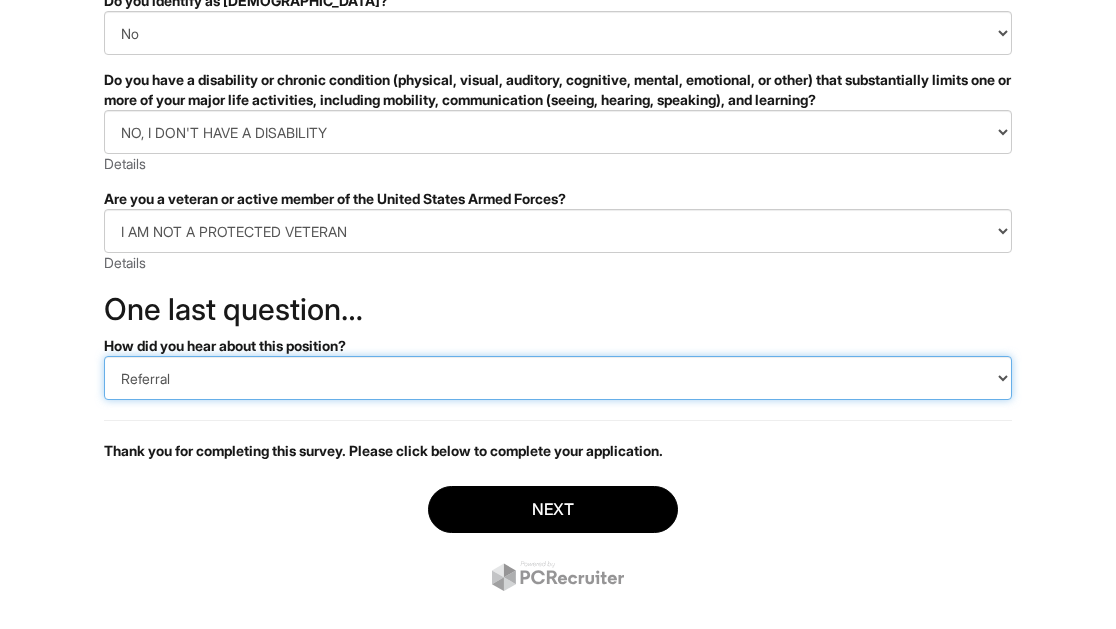 select on "Other" 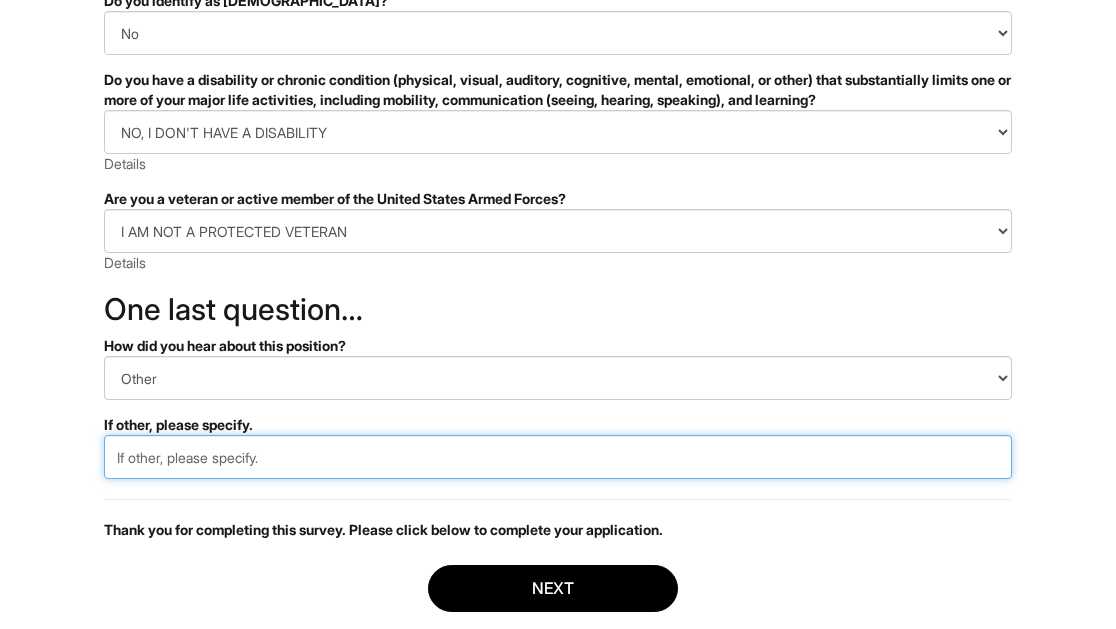 click at bounding box center [558, 457] 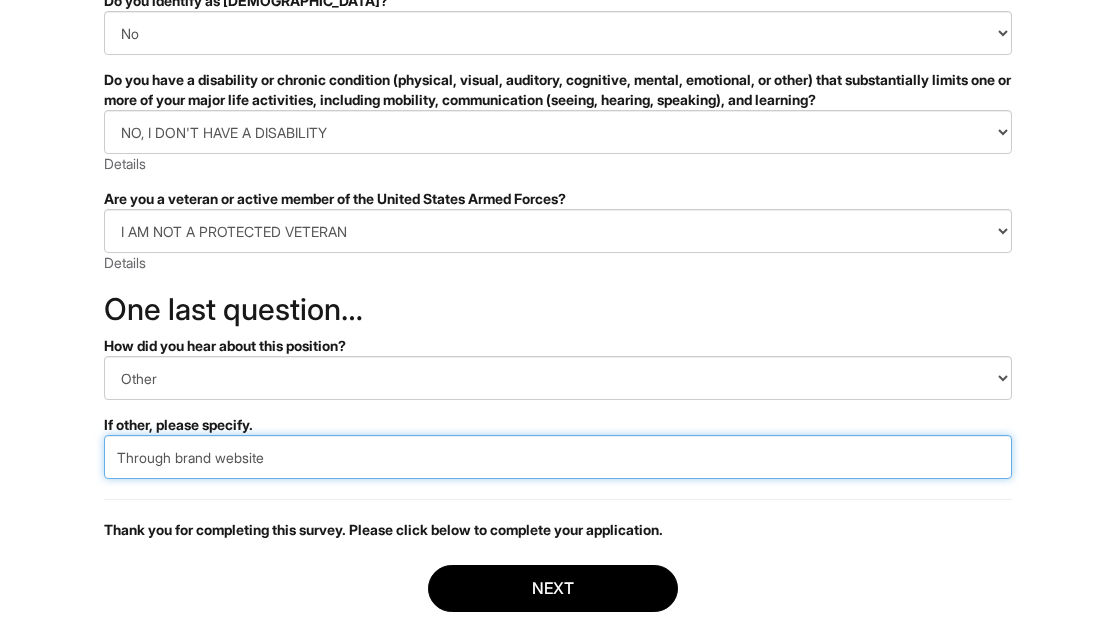 click on "Through brand website" at bounding box center (558, 457) 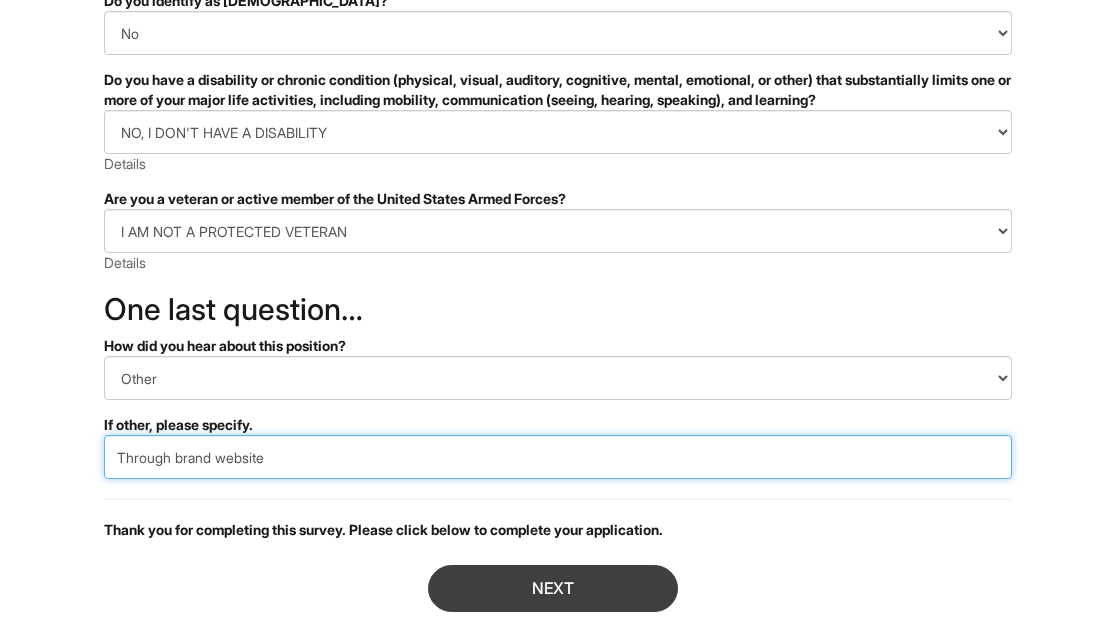 type on "Through brand website" 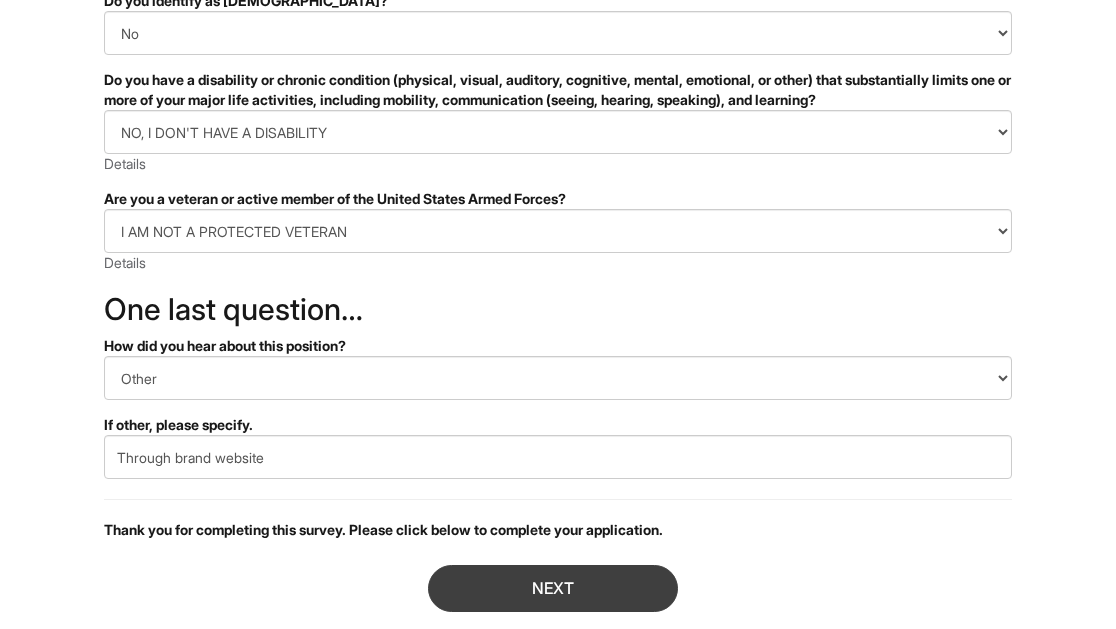 click on "Next" at bounding box center [553, 588] 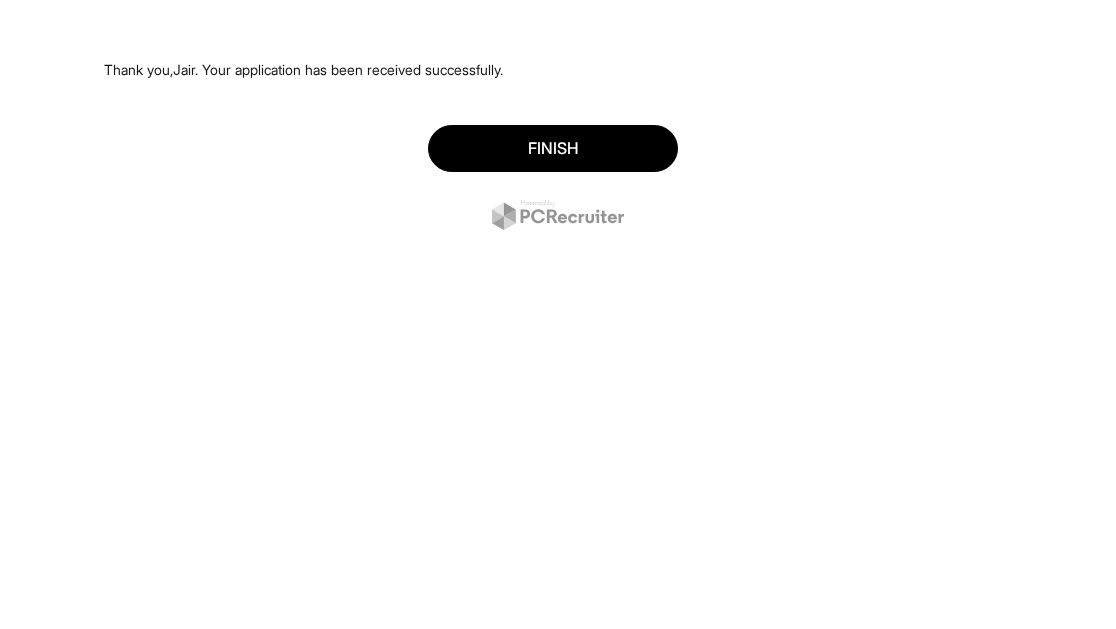 scroll, scrollTop: 0, scrollLeft: 0, axis: both 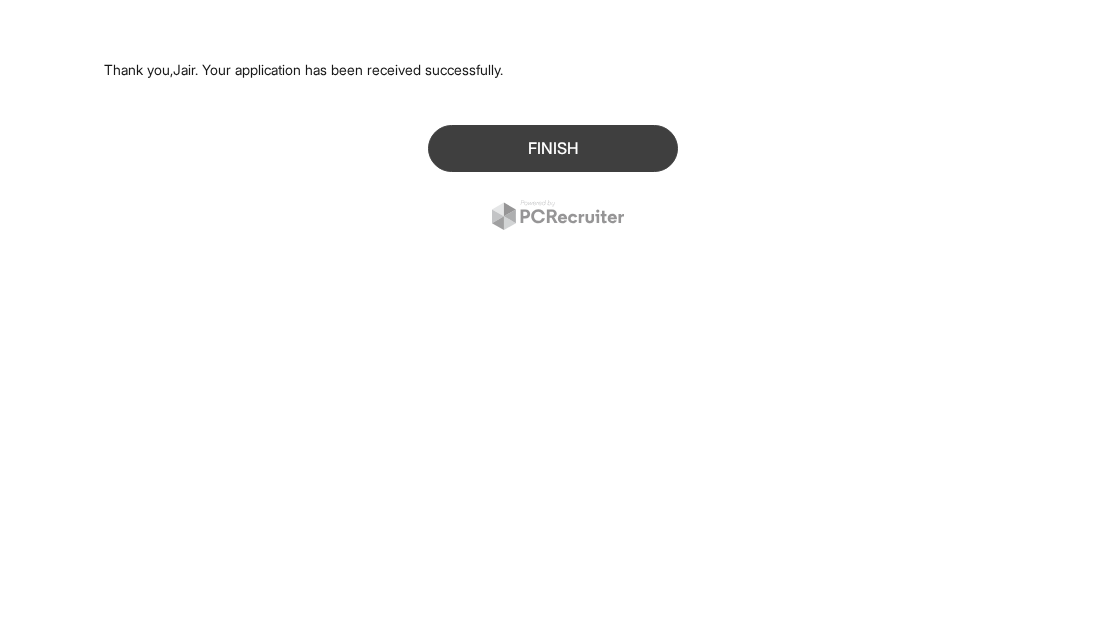 click on "Finish" at bounding box center (553, 148) 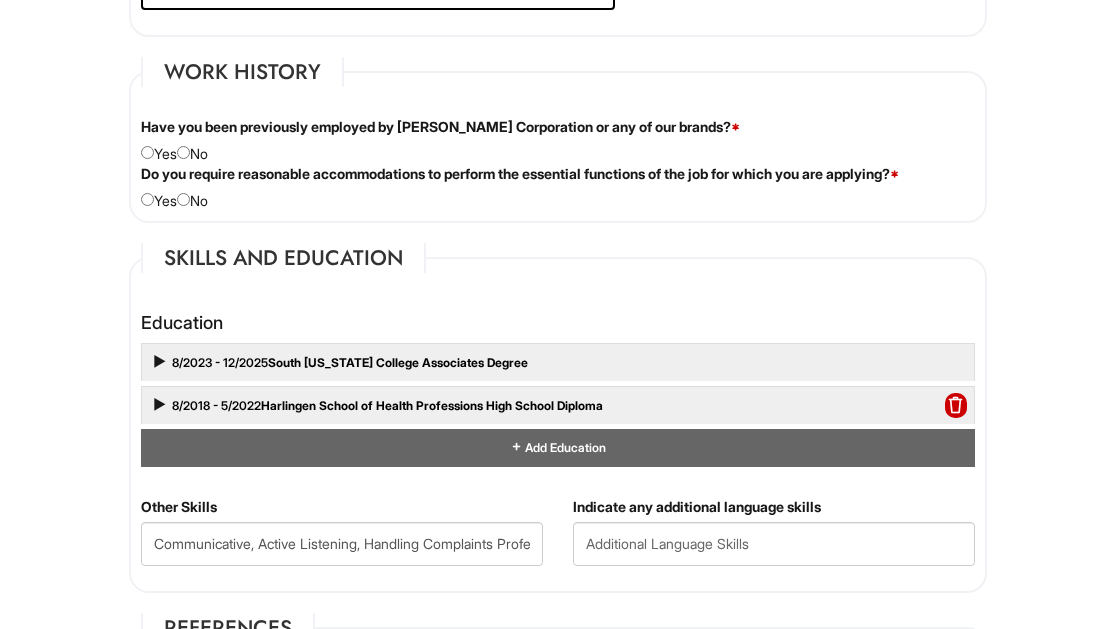 scroll, scrollTop: 1646, scrollLeft: 0, axis: vertical 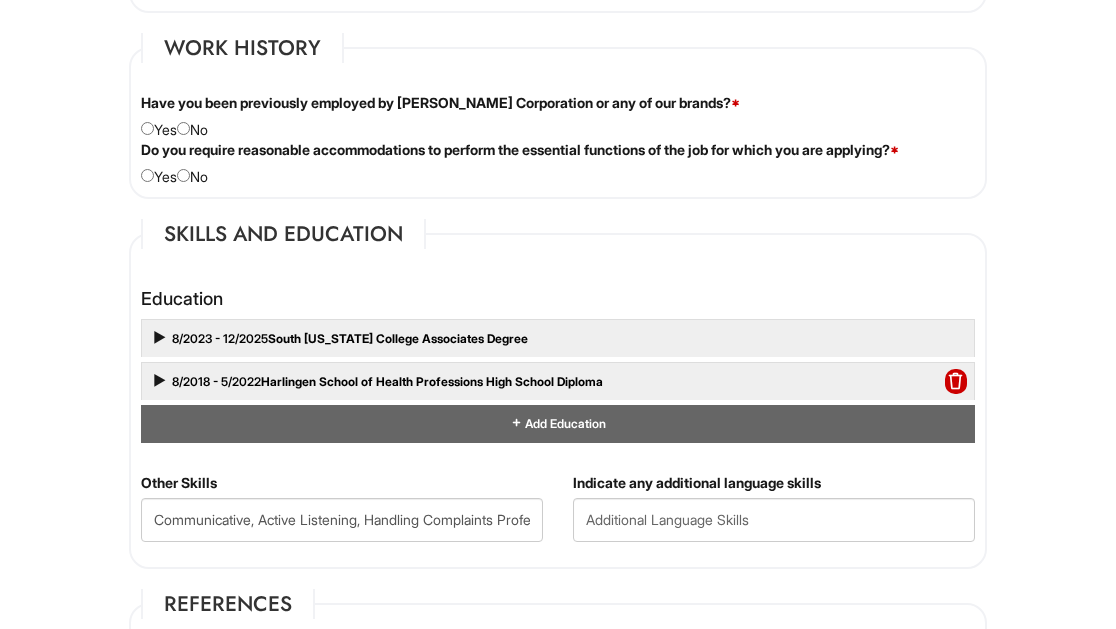 click at bounding box center [183, 128] 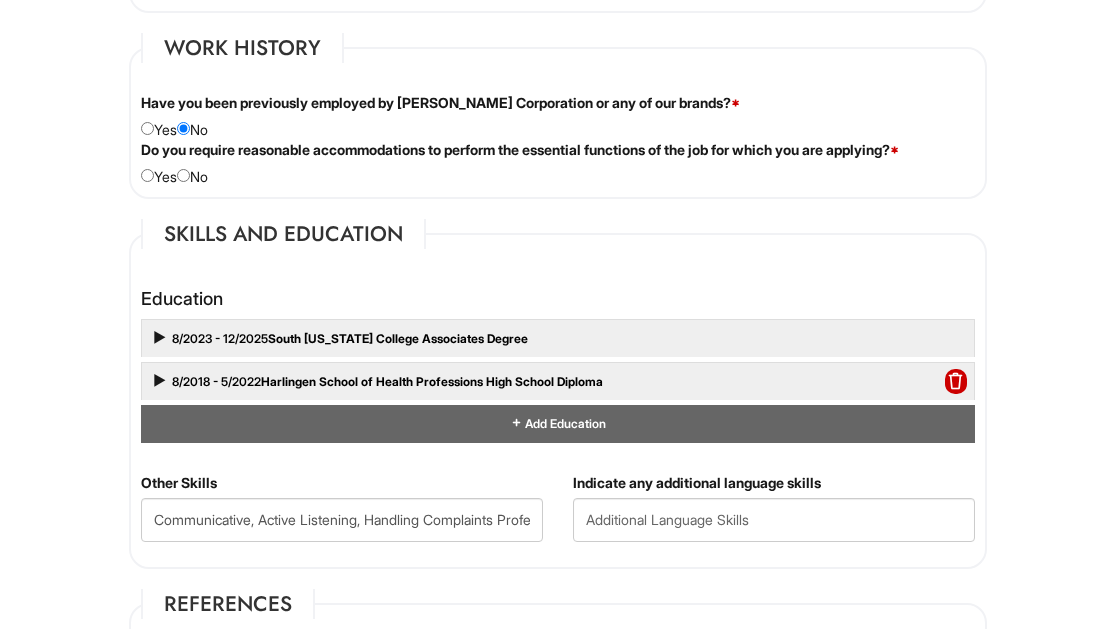 click at bounding box center [183, 175] 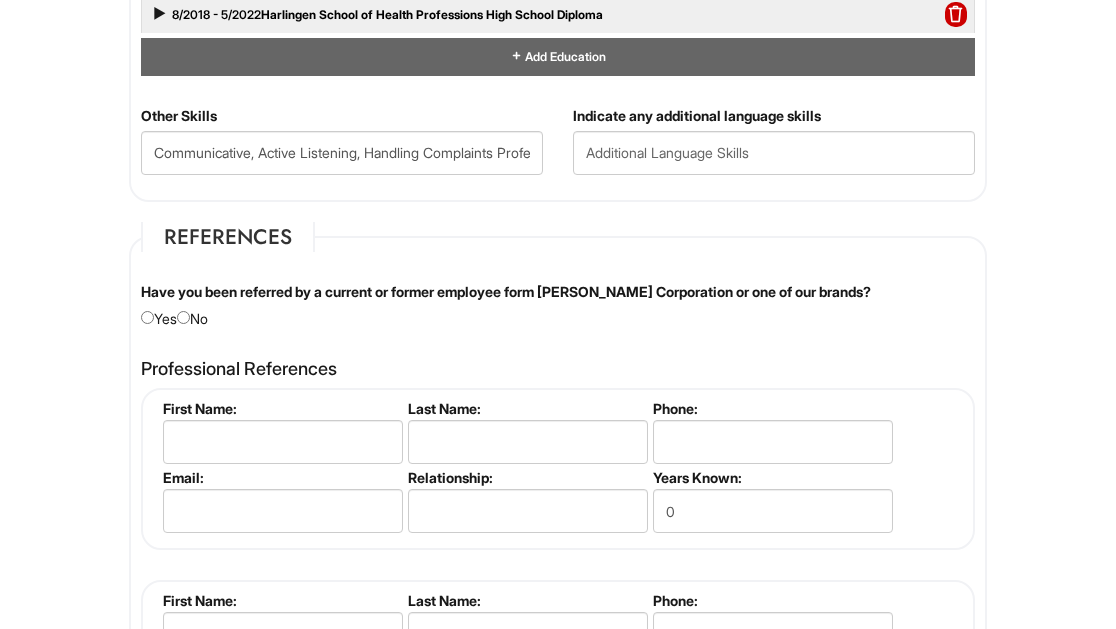scroll, scrollTop: 2020, scrollLeft: 0, axis: vertical 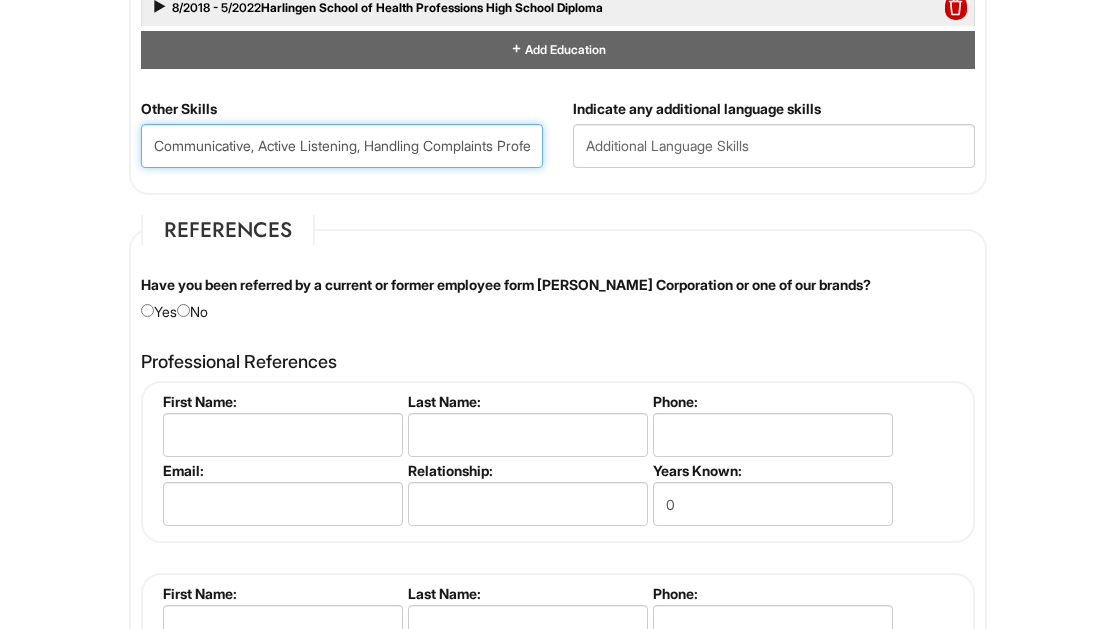 click on "Communicative, Active Listening, Handling Complaints Professionally" at bounding box center [342, 146] 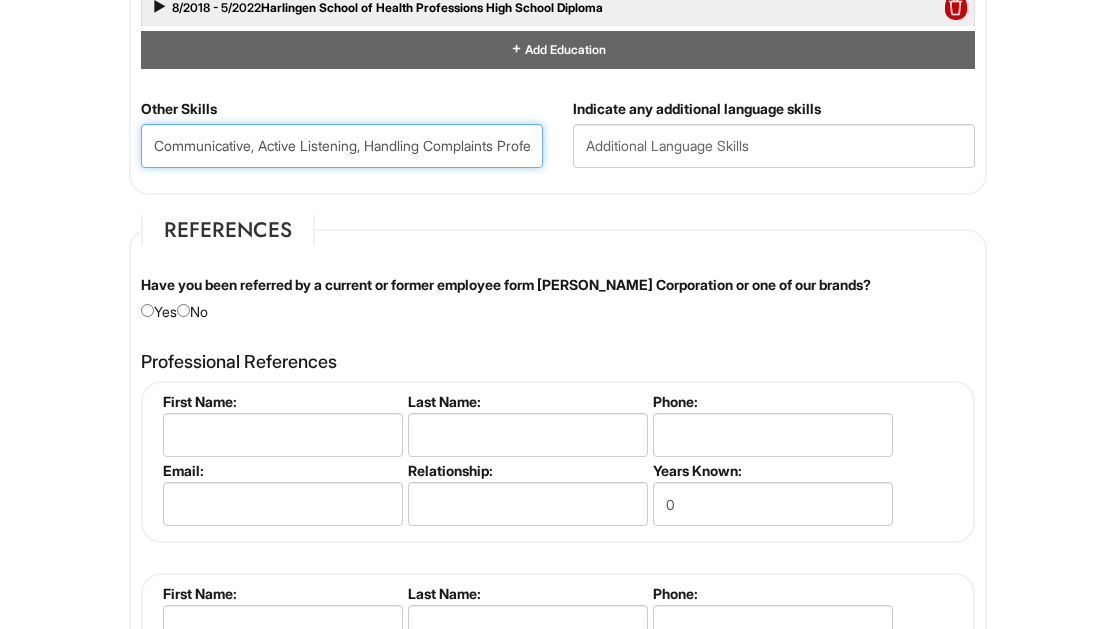 click on "Communicative, Active Listening, Handling Complaints Professionally" at bounding box center (342, 146) 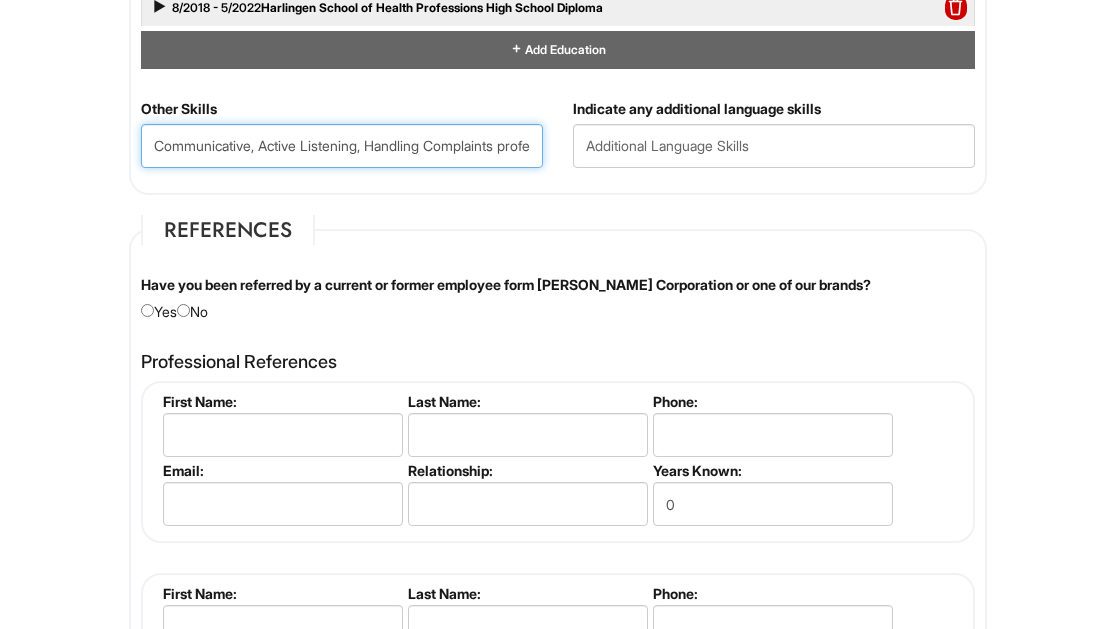 click on "Communicative, Active Listening, Handling Complaints professionally, Meeting sales goals" at bounding box center [342, 146] 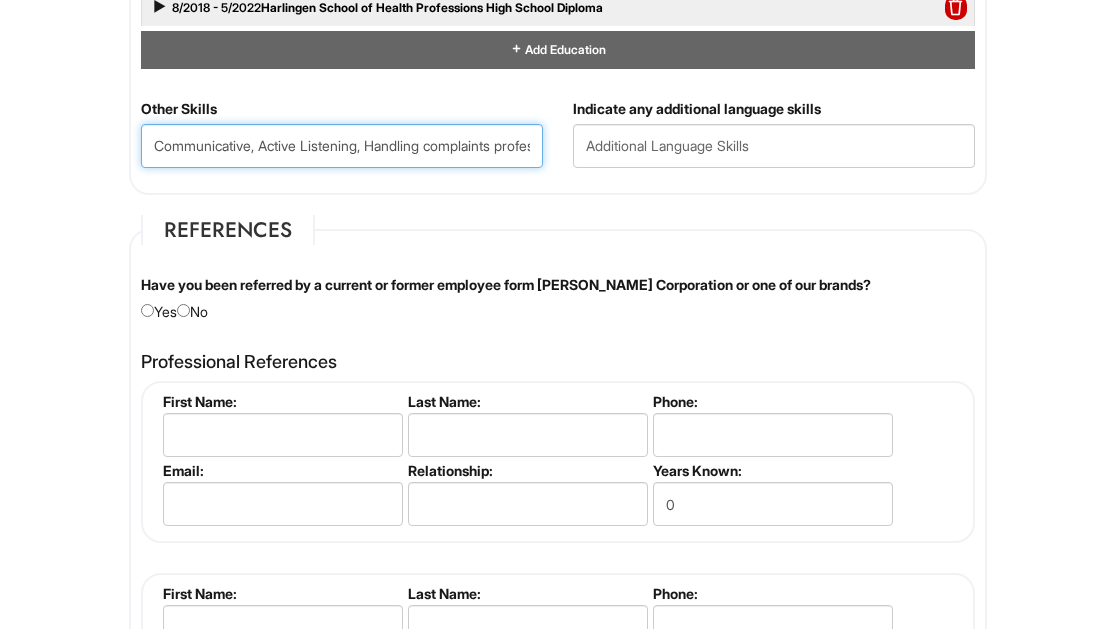 drag, startPoint x: 193, startPoint y: 132, endPoint x: 130, endPoint y: 131, distance: 63.007935 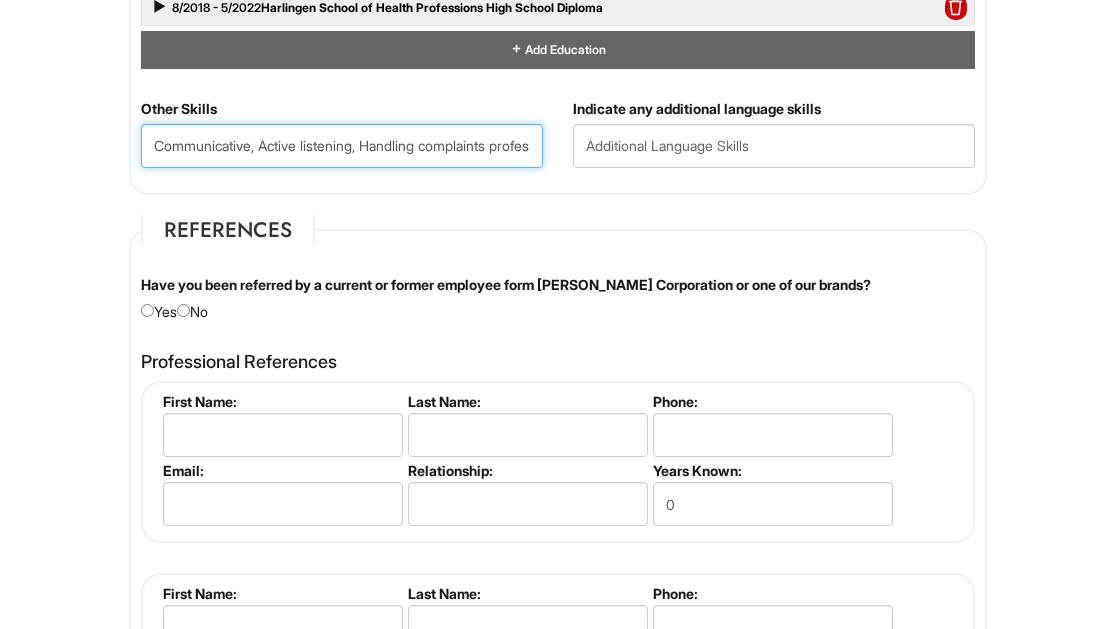 type on "Communicative, Active listening, Handling complaints professionally, Meeting sales goals" 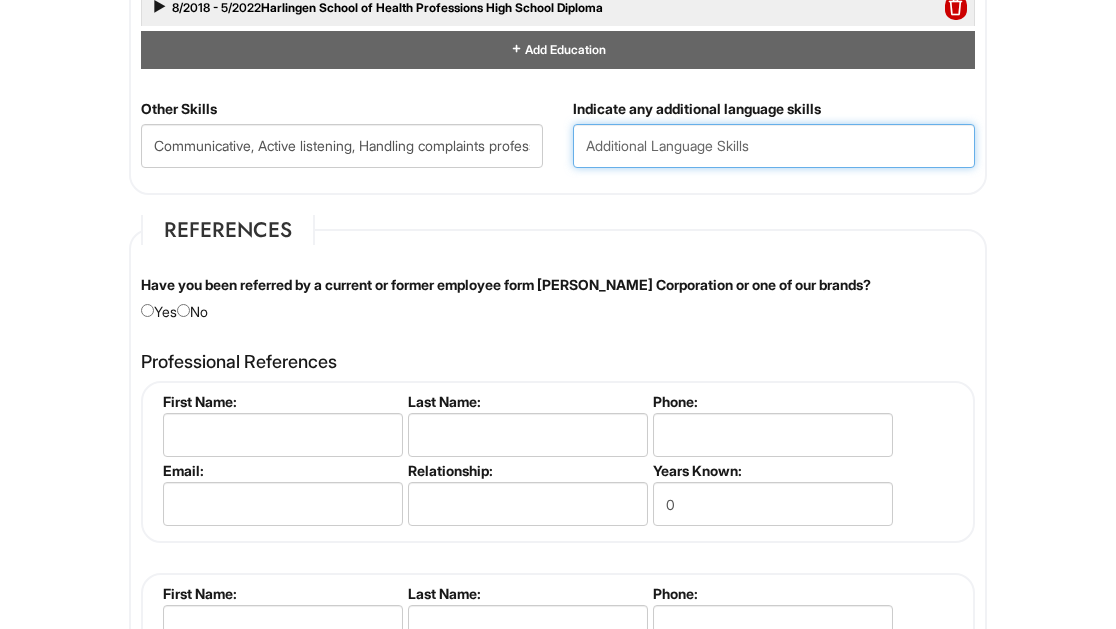 click at bounding box center (774, 146) 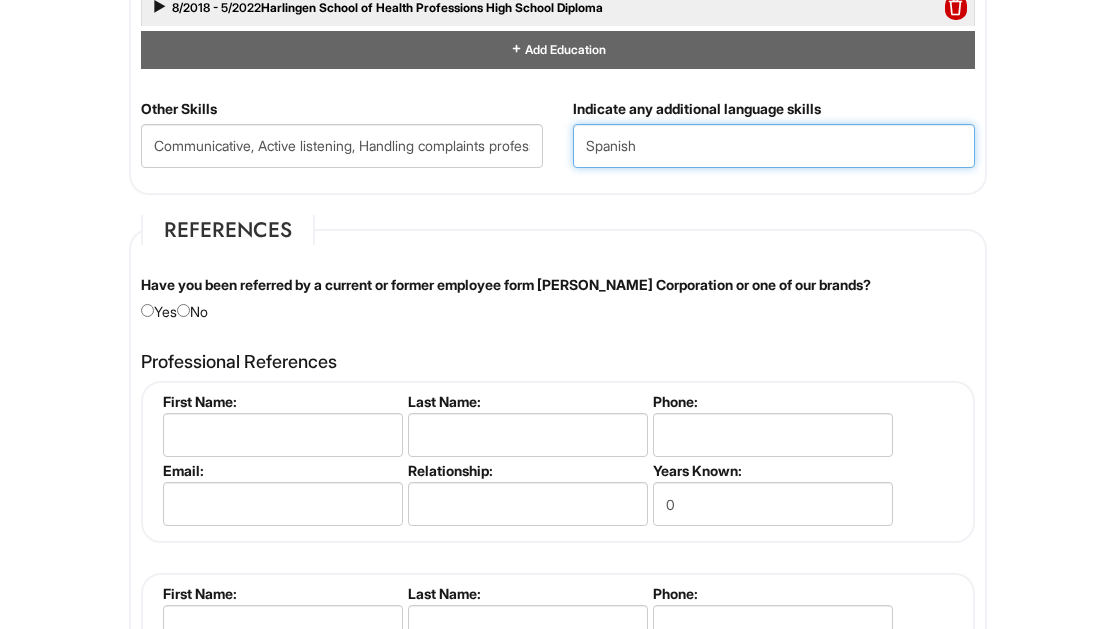 type on "Spanish" 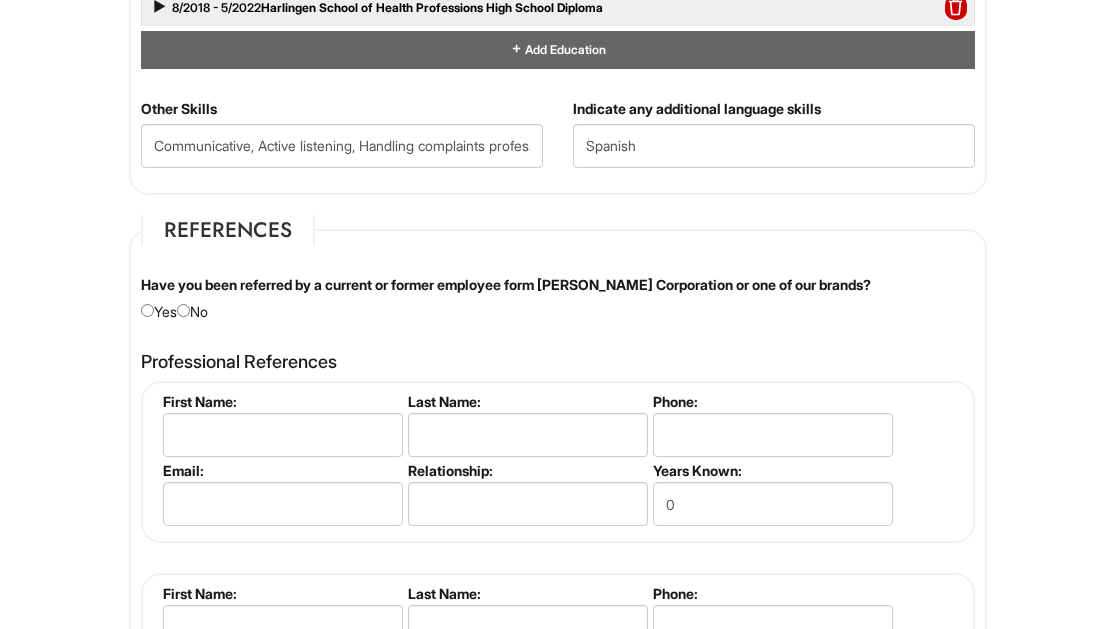 click at bounding box center (183, 310) 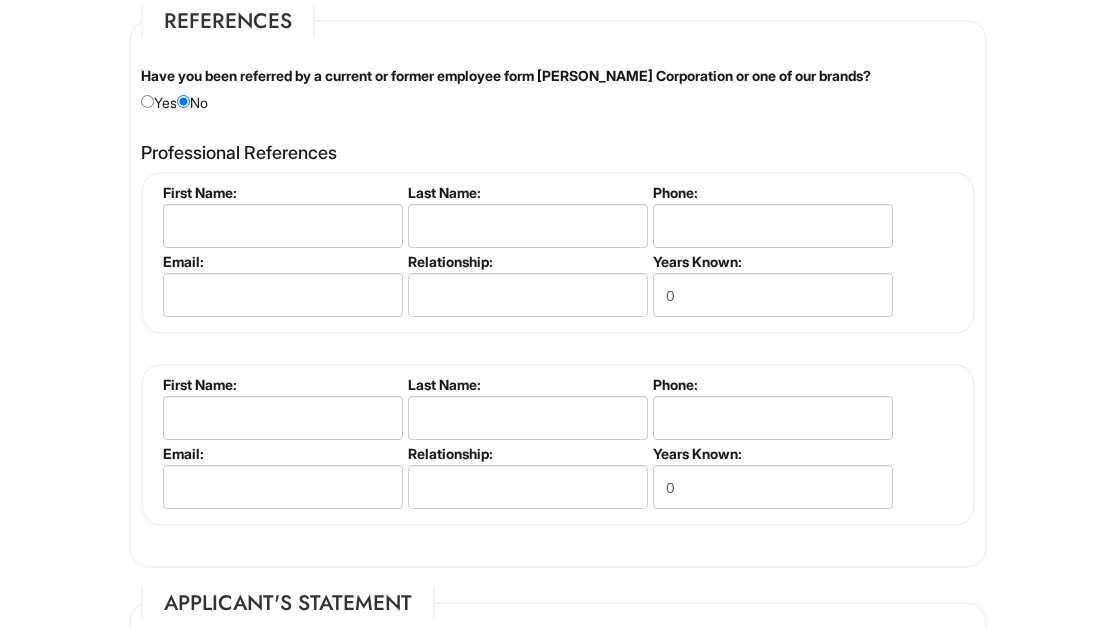 scroll, scrollTop: 2228, scrollLeft: 0, axis: vertical 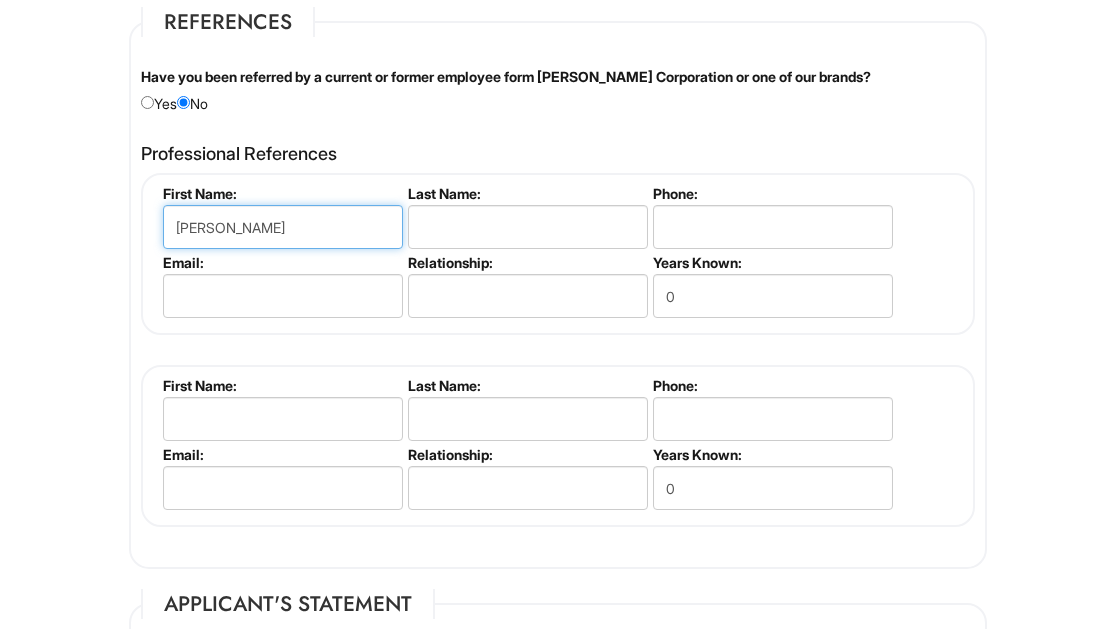 type on "Yolanda" 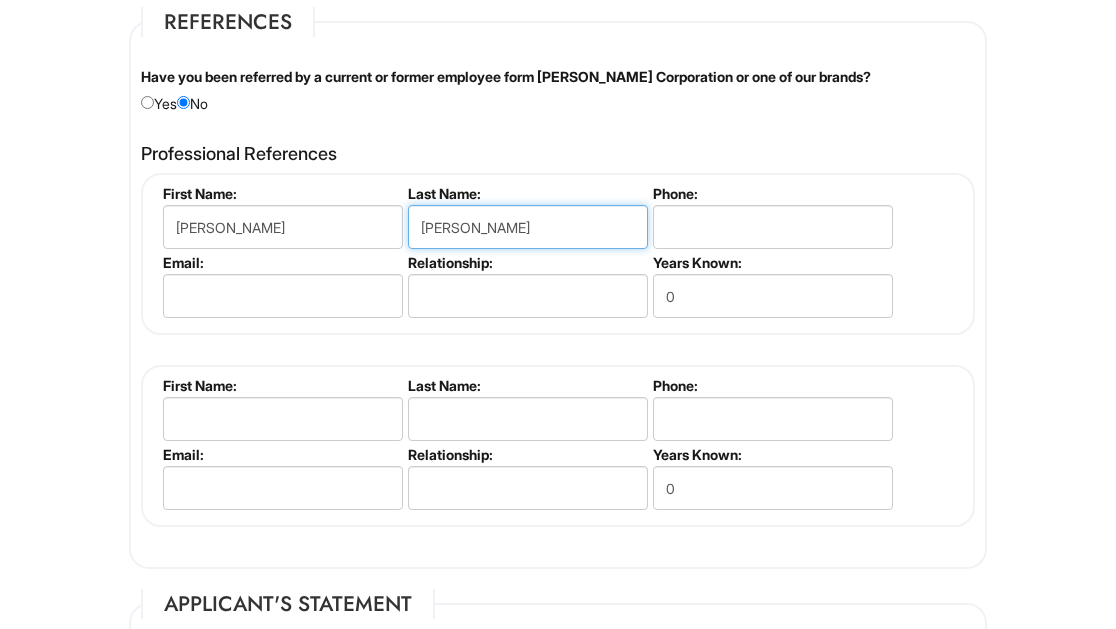type on "Gracia" 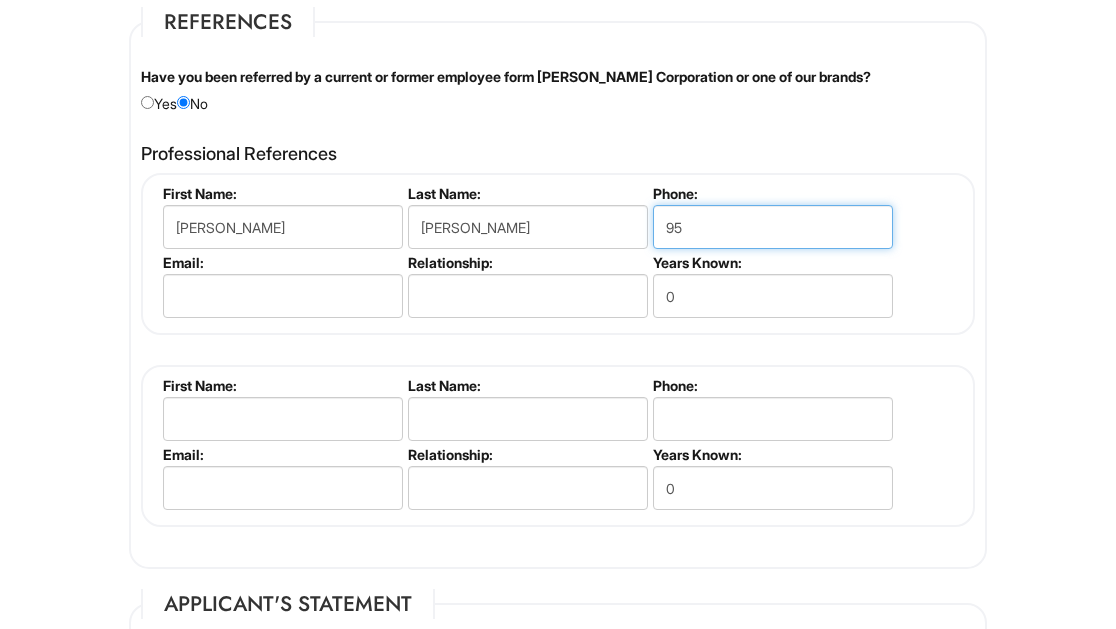 type on "9" 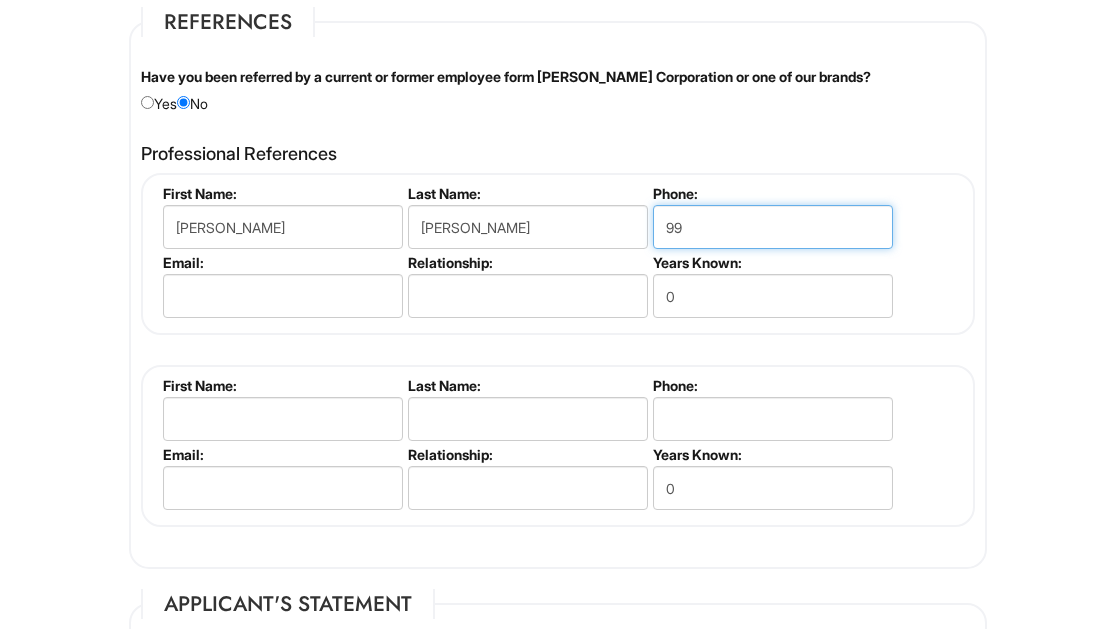 type on "9" 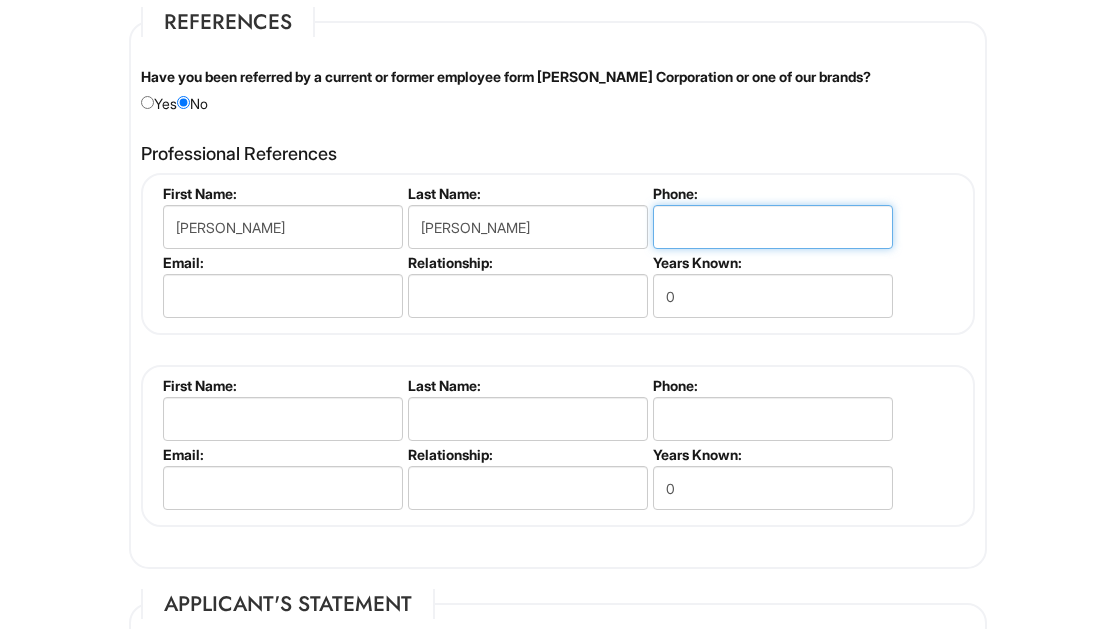 type on "9" 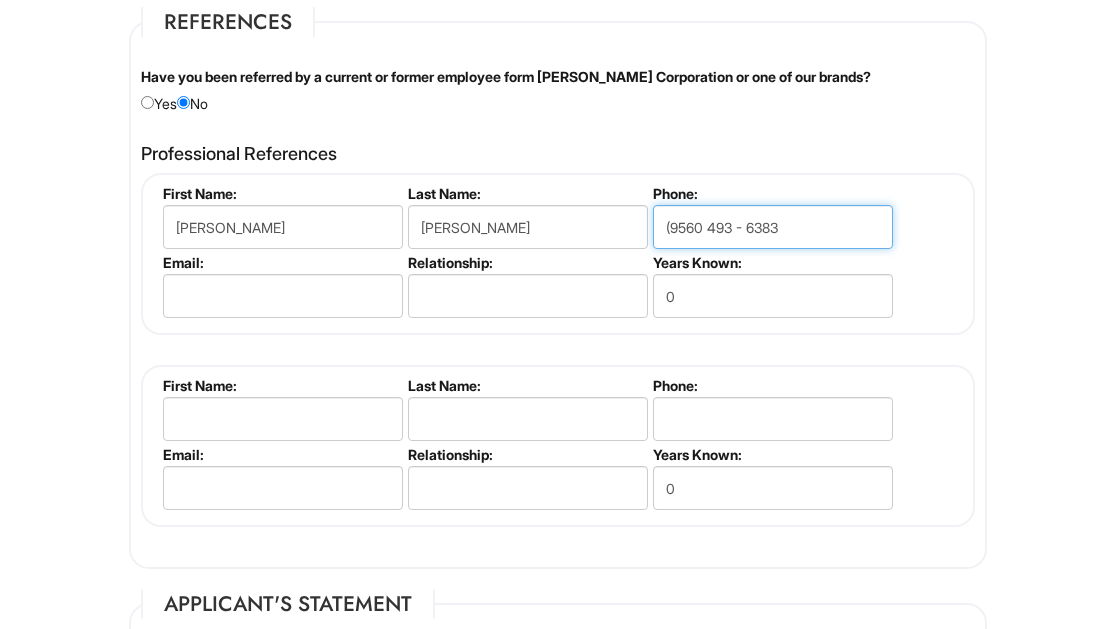 type on "(9560 493 - 6383" 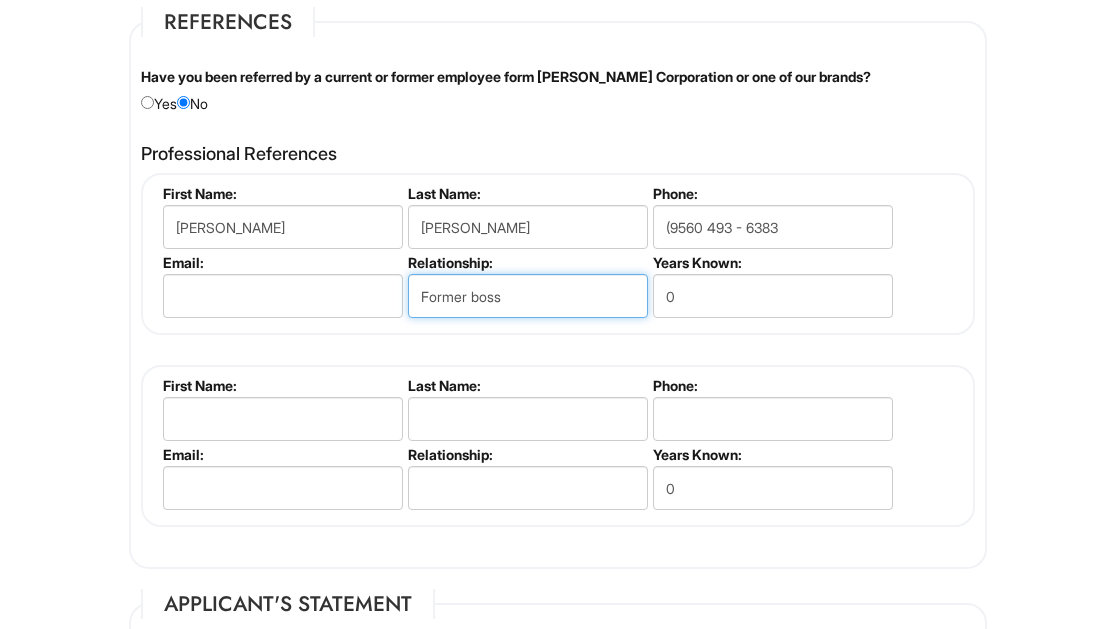 click on "Former boss" at bounding box center [528, 296] 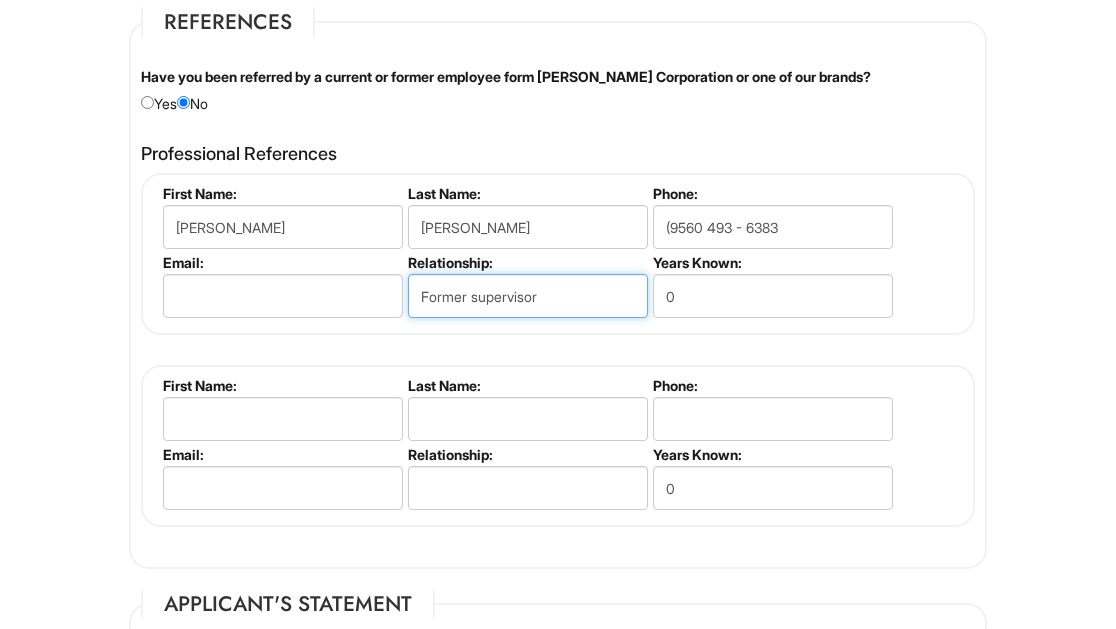 type on "Former supervisor" 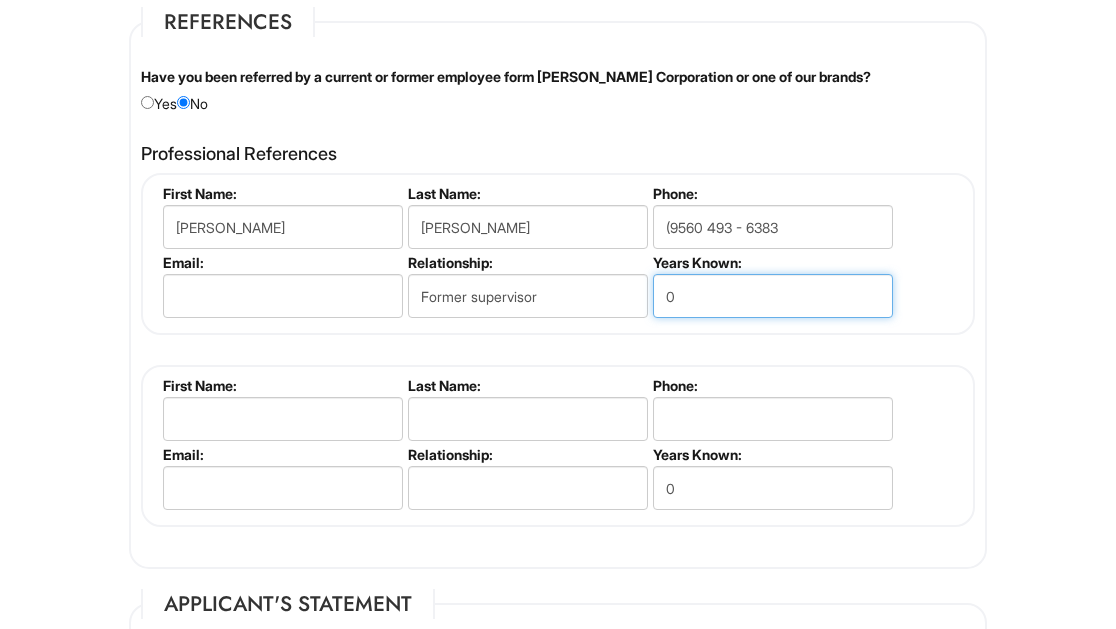 click on "0" at bounding box center (773, 296) 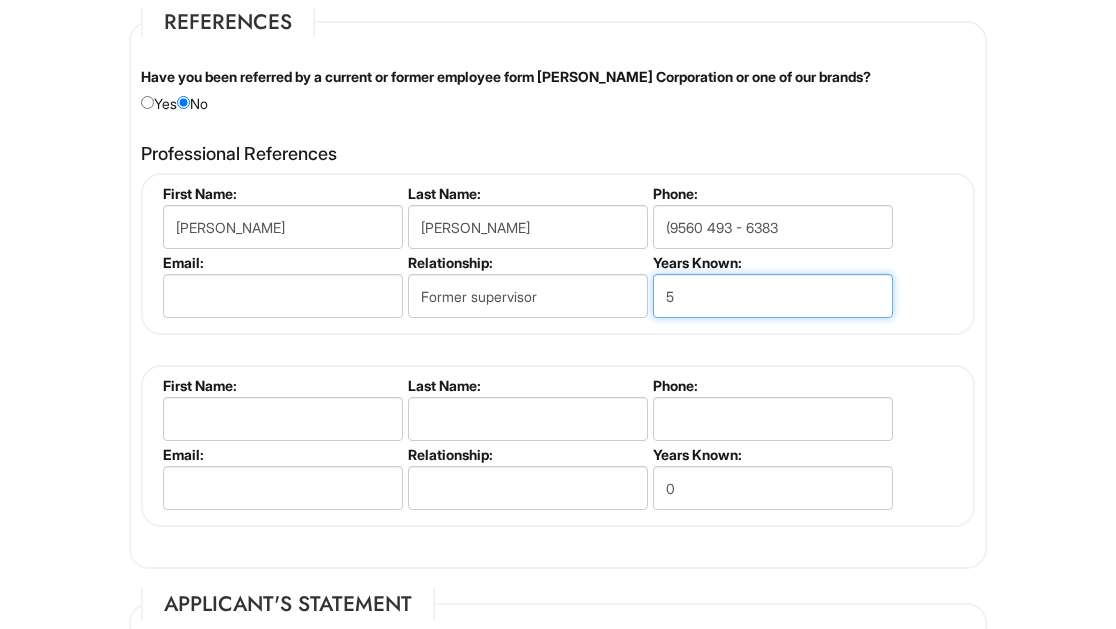type on "5" 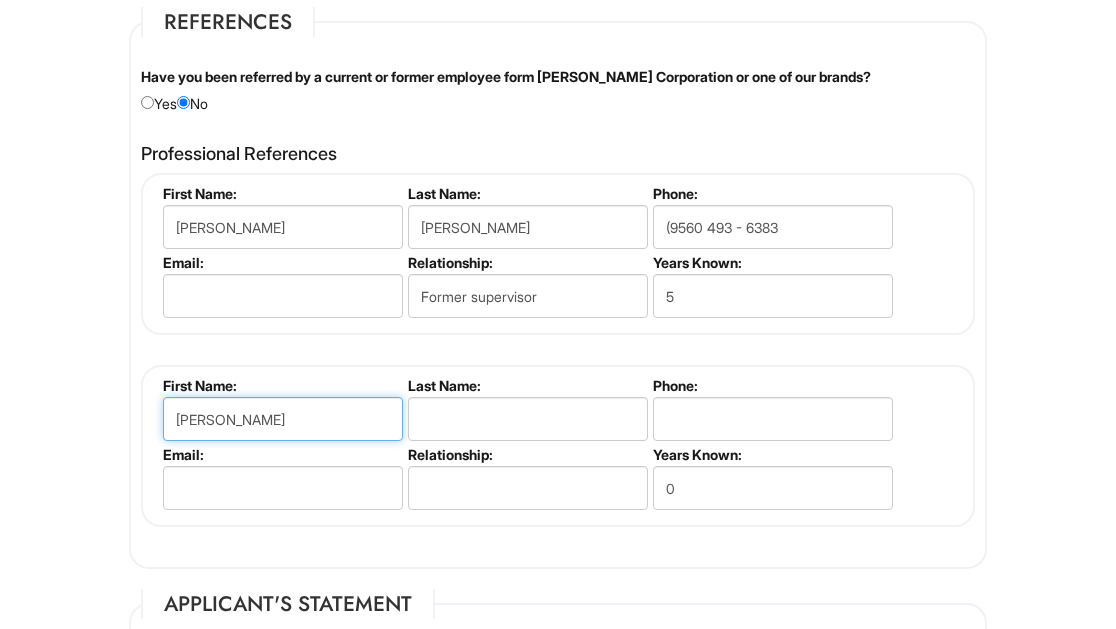 type on "Aldo" 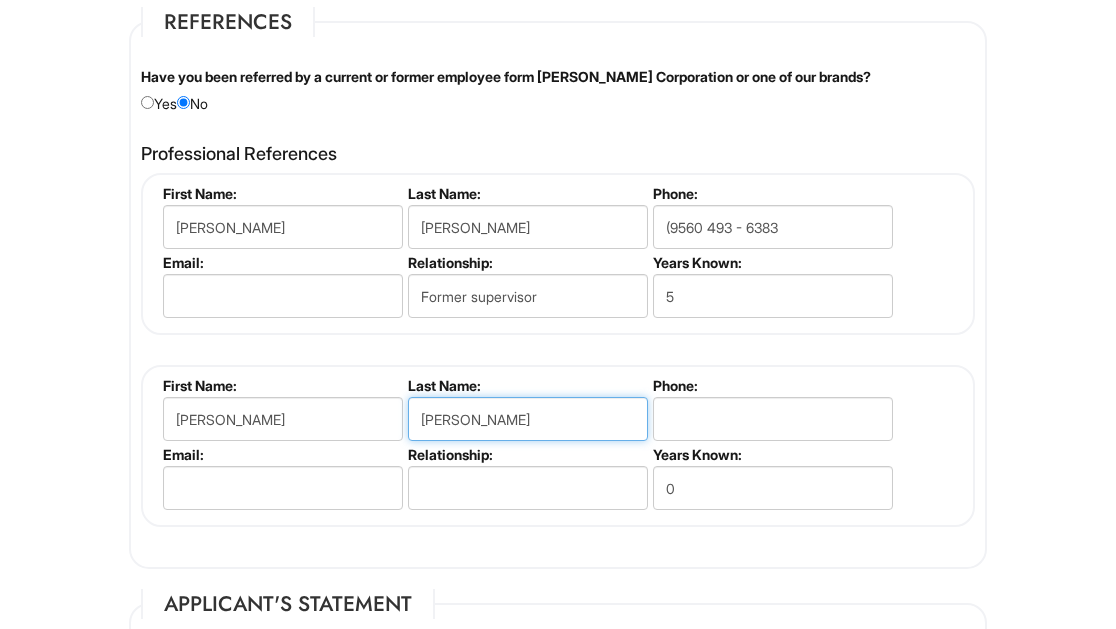 type on "Flores" 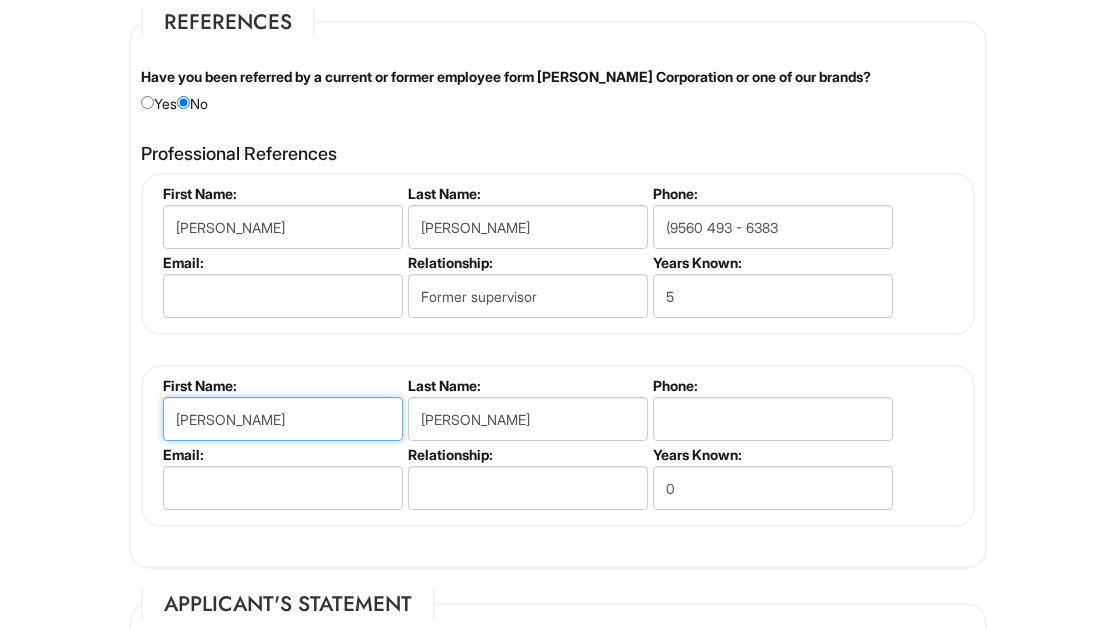 click on "Aldo" at bounding box center (283, 419) 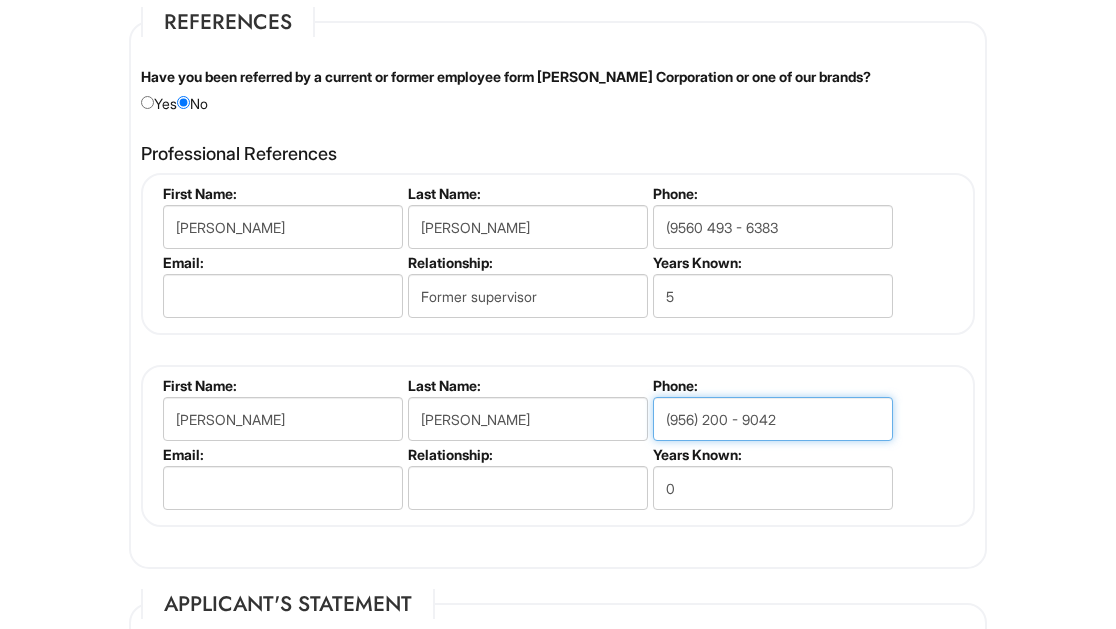type on "(956) 200 - 9042" 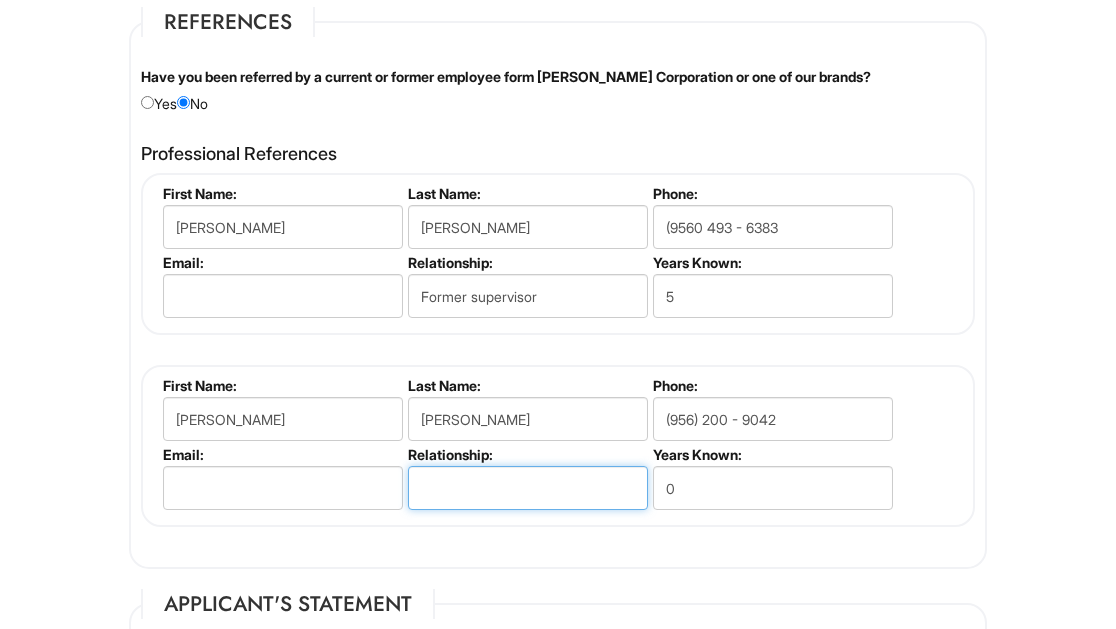 click at bounding box center (528, 488) 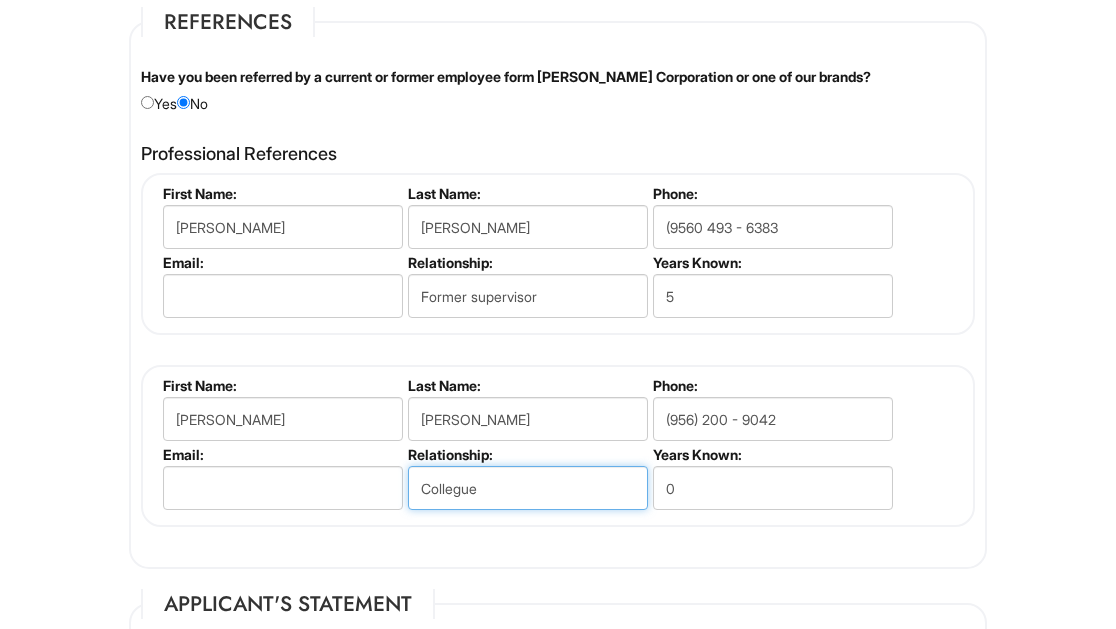 click on "Collegue" at bounding box center [528, 488] 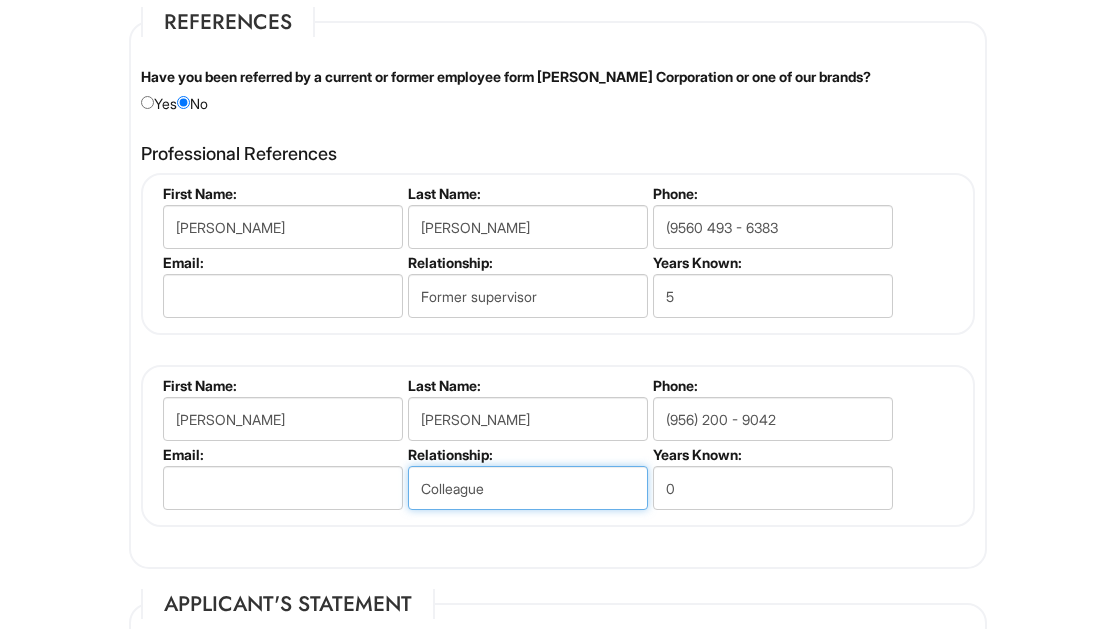 type on "Colleague" 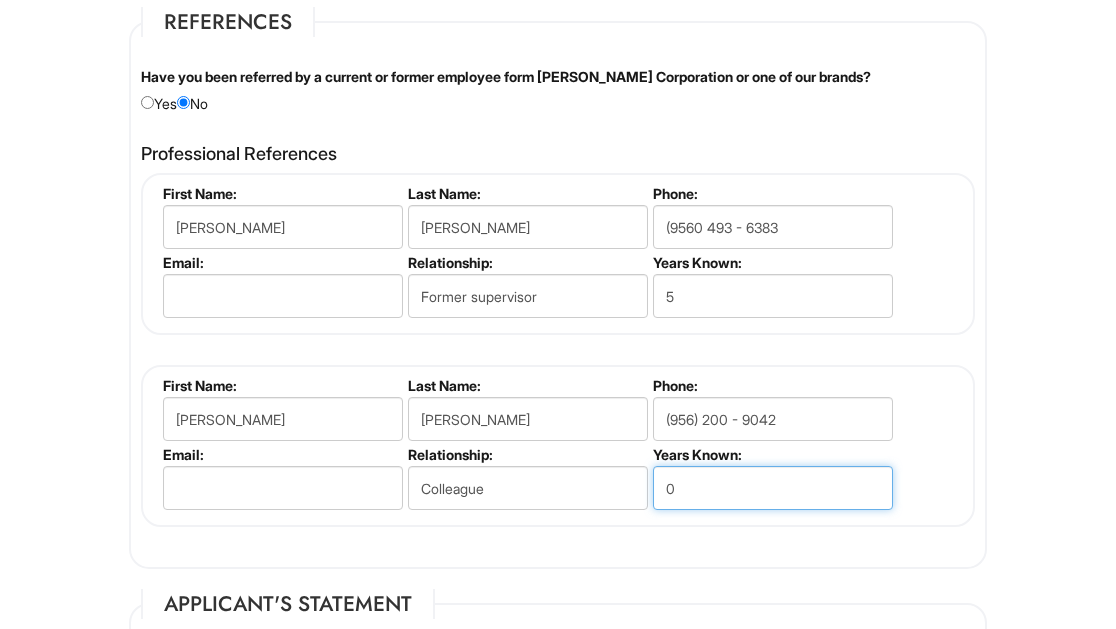 click on "0" at bounding box center (773, 488) 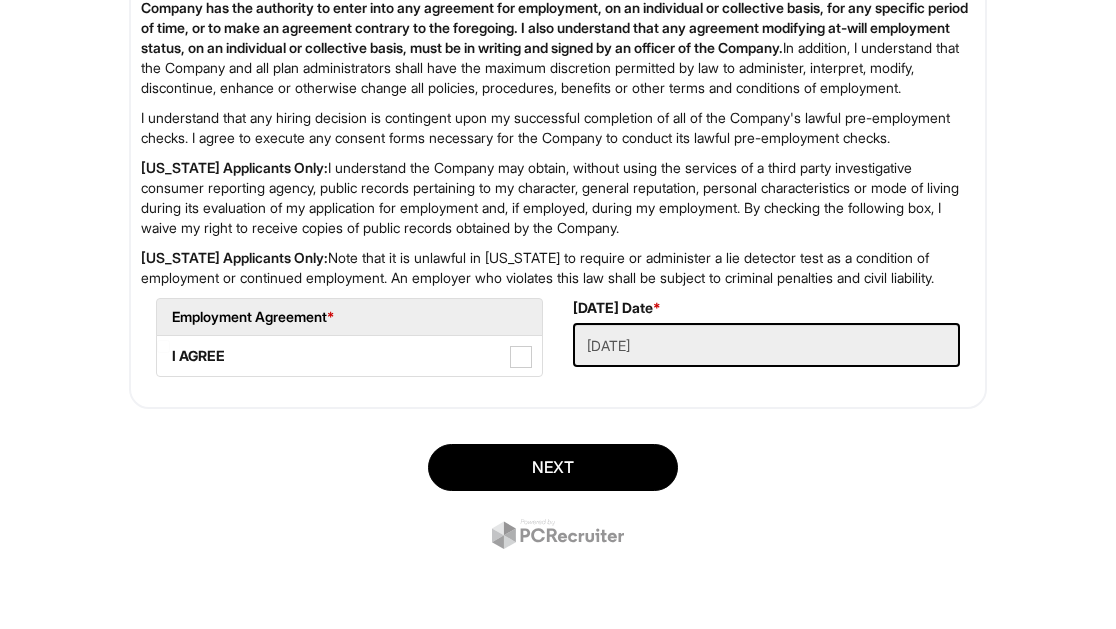 scroll, scrollTop: 3200, scrollLeft: 0, axis: vertical 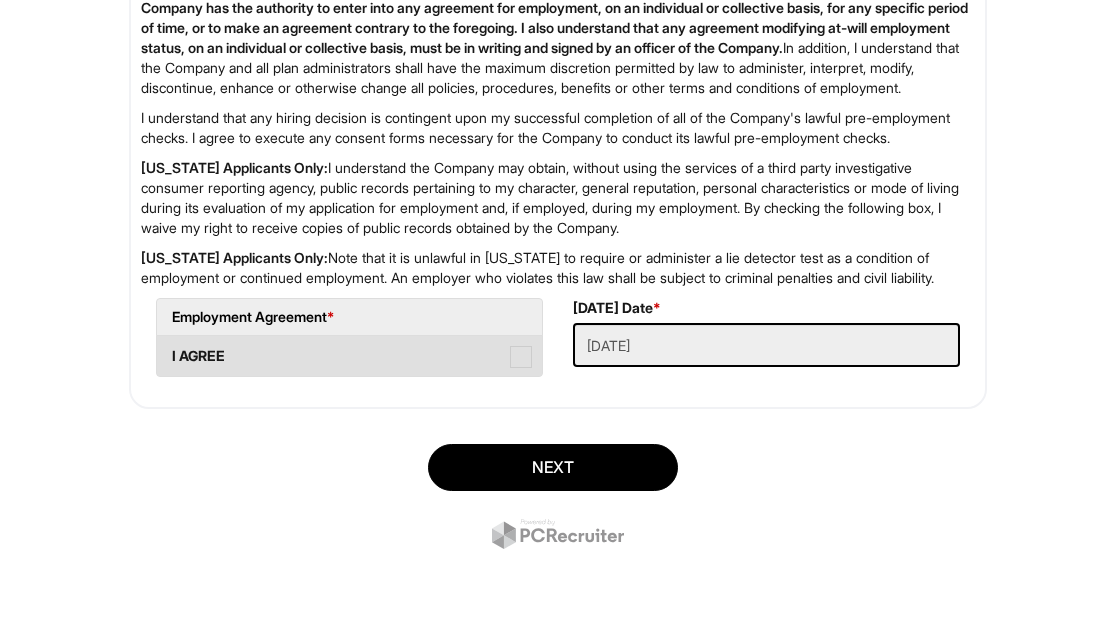 type on "8" 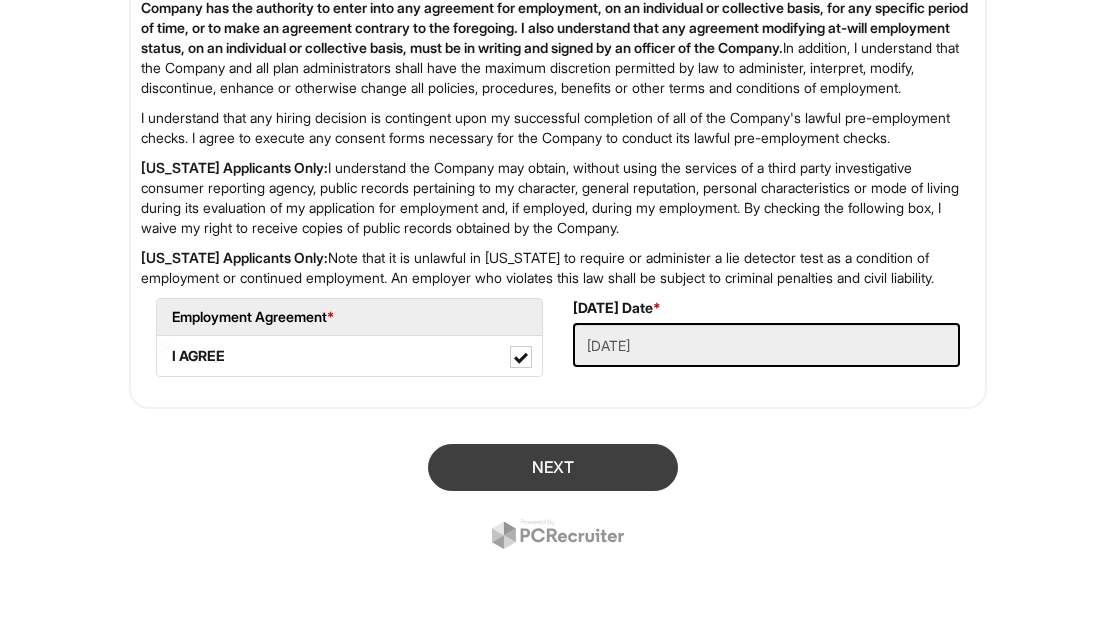 click on "Next" at bounding box center [553, 467] 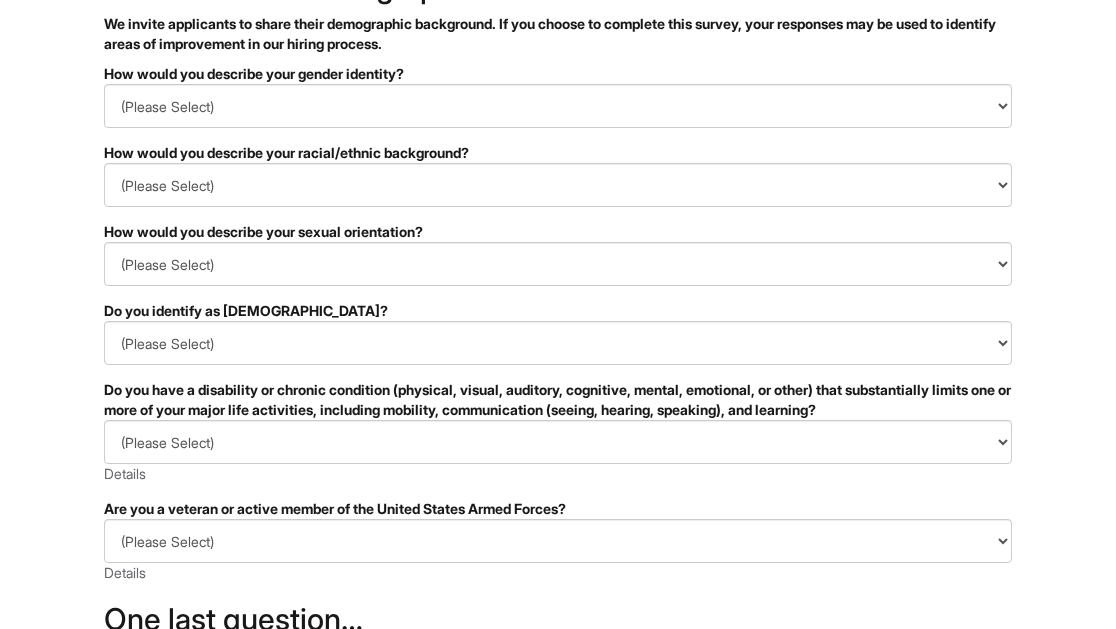 scroll, scrollTop: 121, scrollLeft: 0, axis: vertical 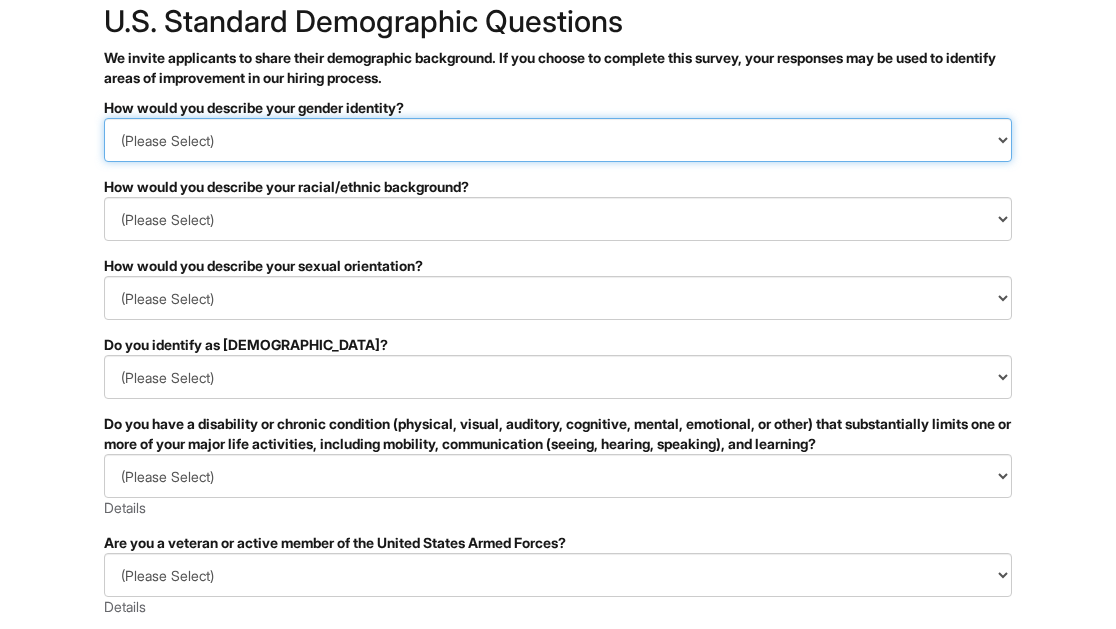 select on "Man" 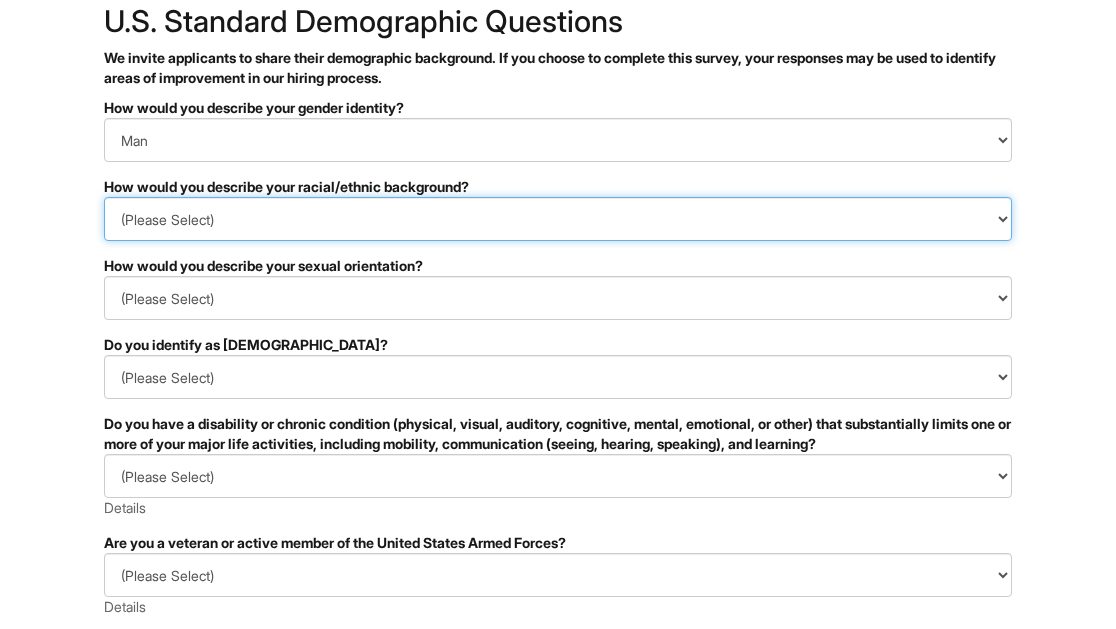 select on "Hispanic, Latinx or of Spanish Origin" 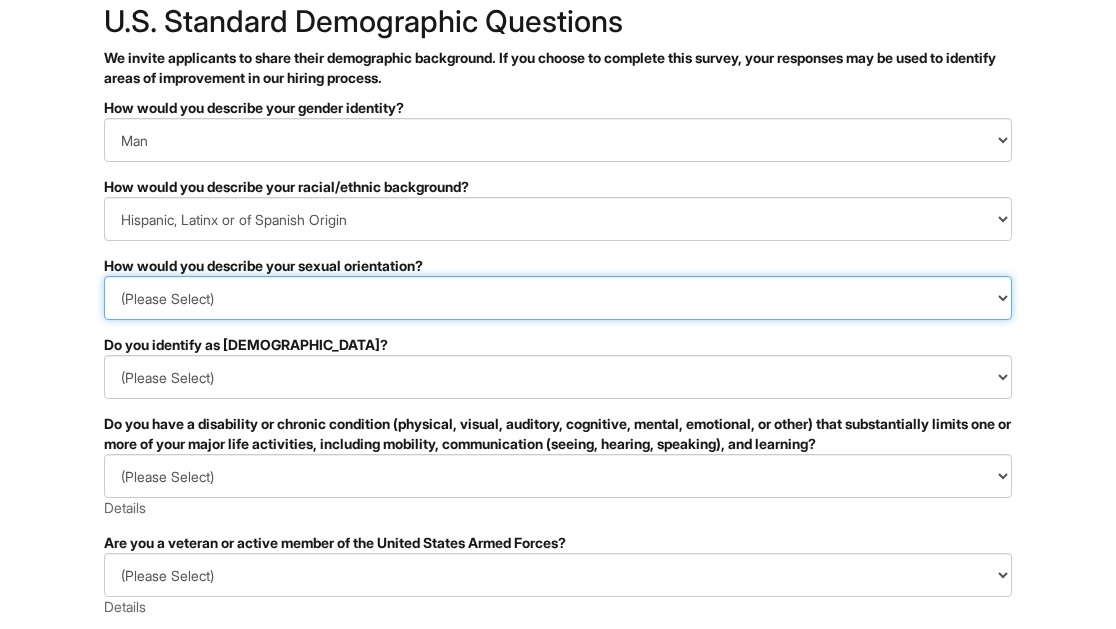 select on "[DEMOGRAPHIC_DATA]" 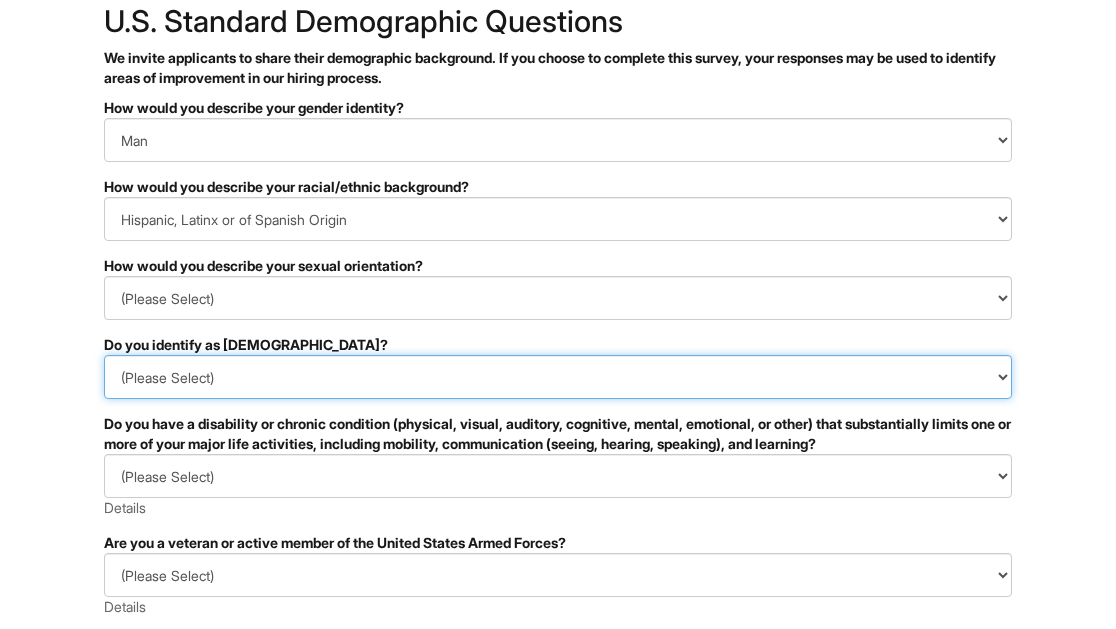 select on "No" 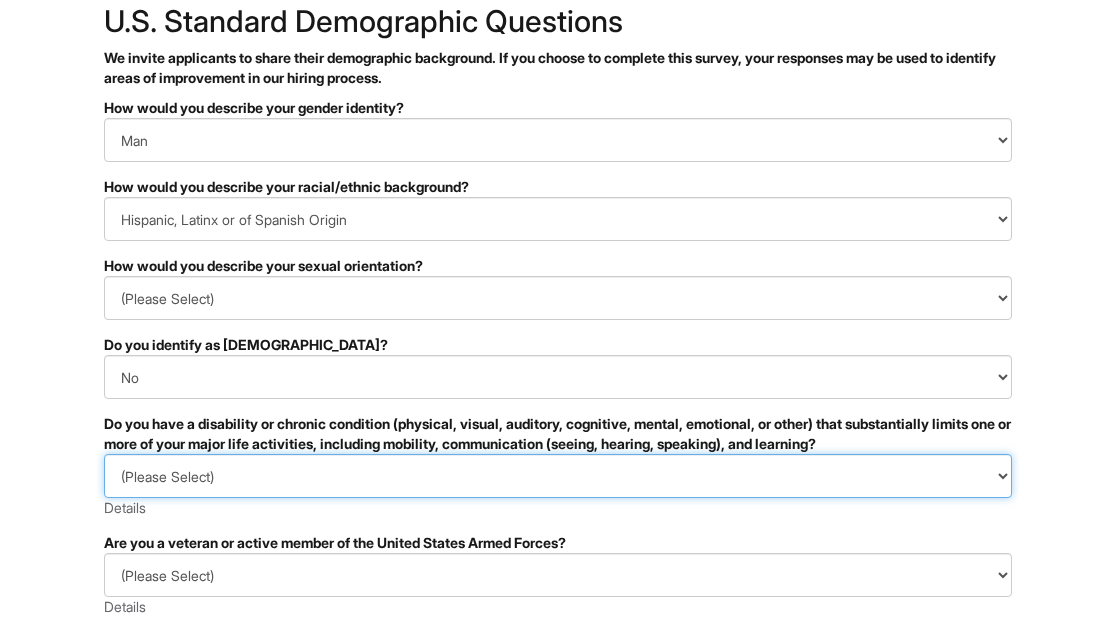 select on "NO, I DON'T HAVE A DISABILITY" 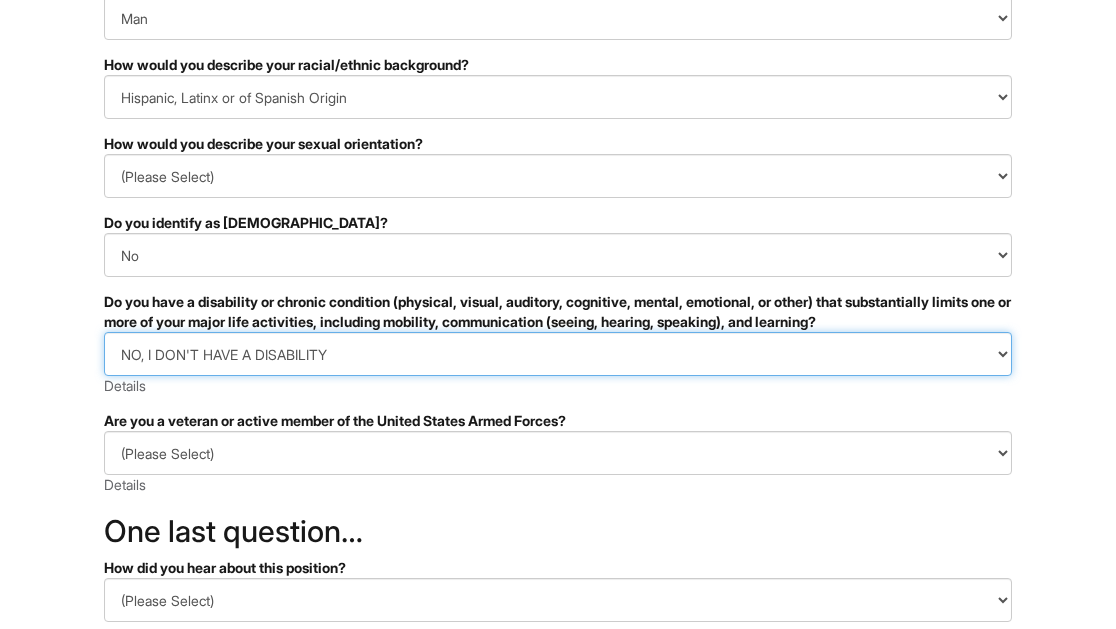 scroll, scrollTop: 247, scrollLeft: 0, axis: vertical 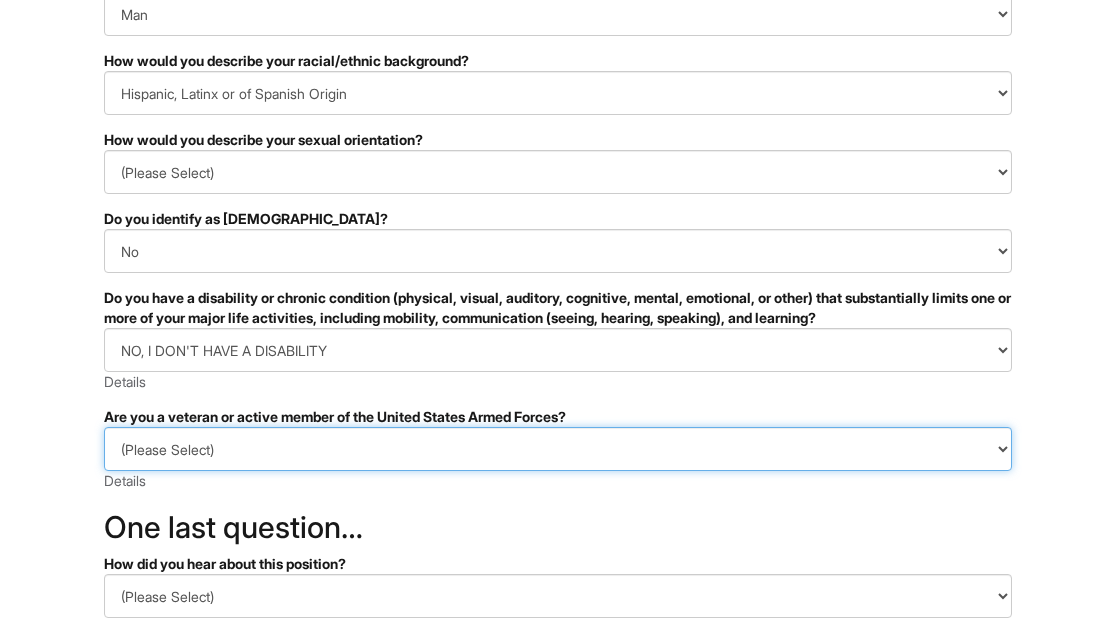 select on "I AM NOT A PROTECTED VETERAN" 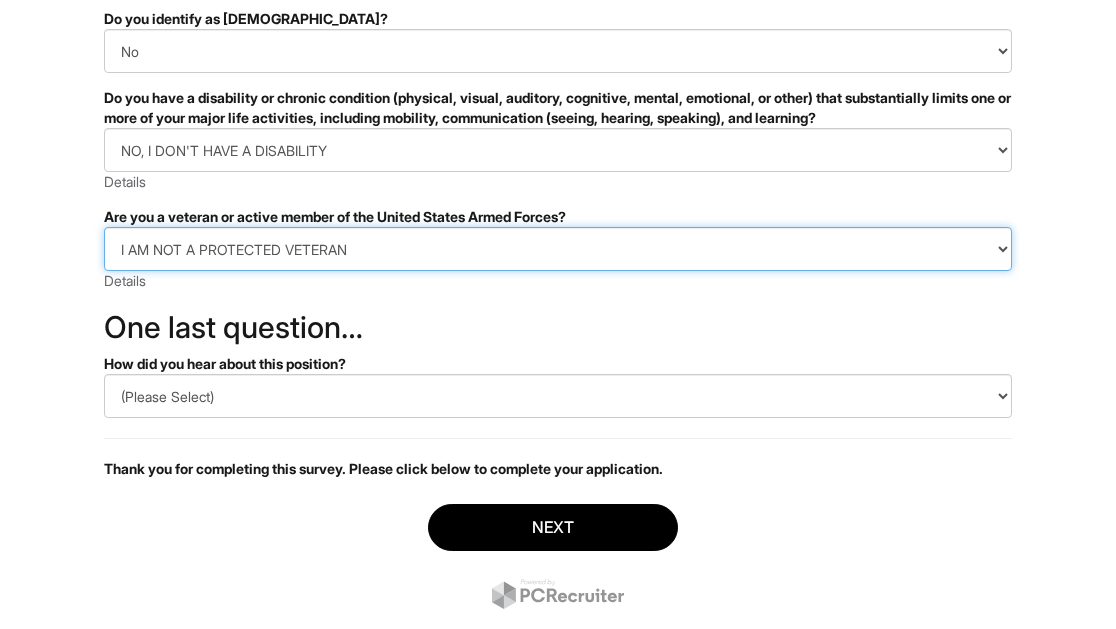 scroll, scrollTop: 452, scrollLeft: 0, axis: vertical 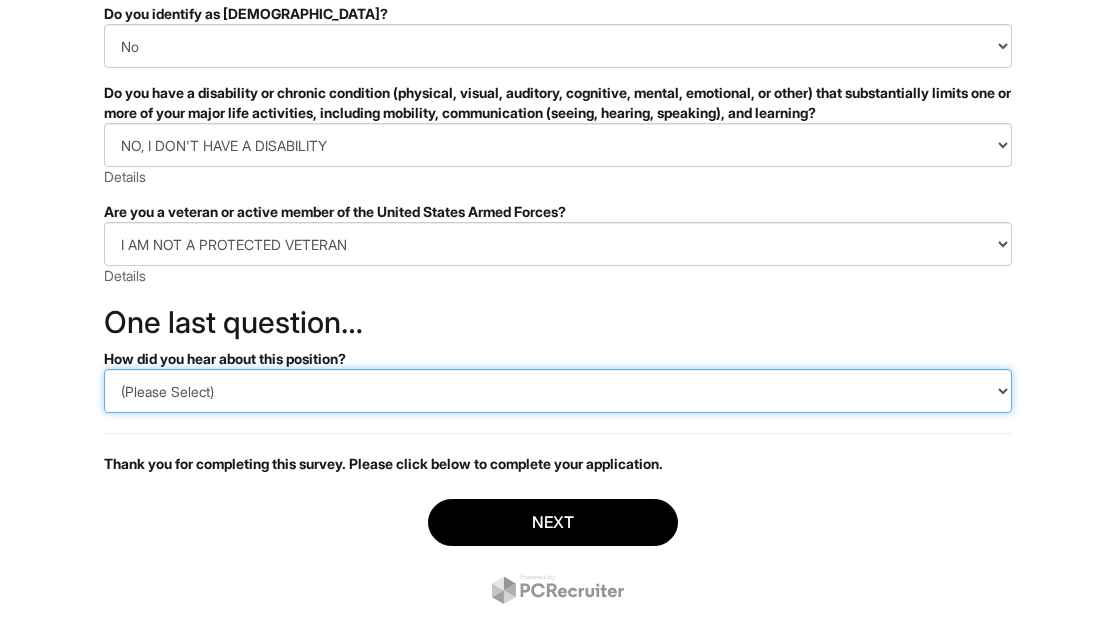select on "Indeed" 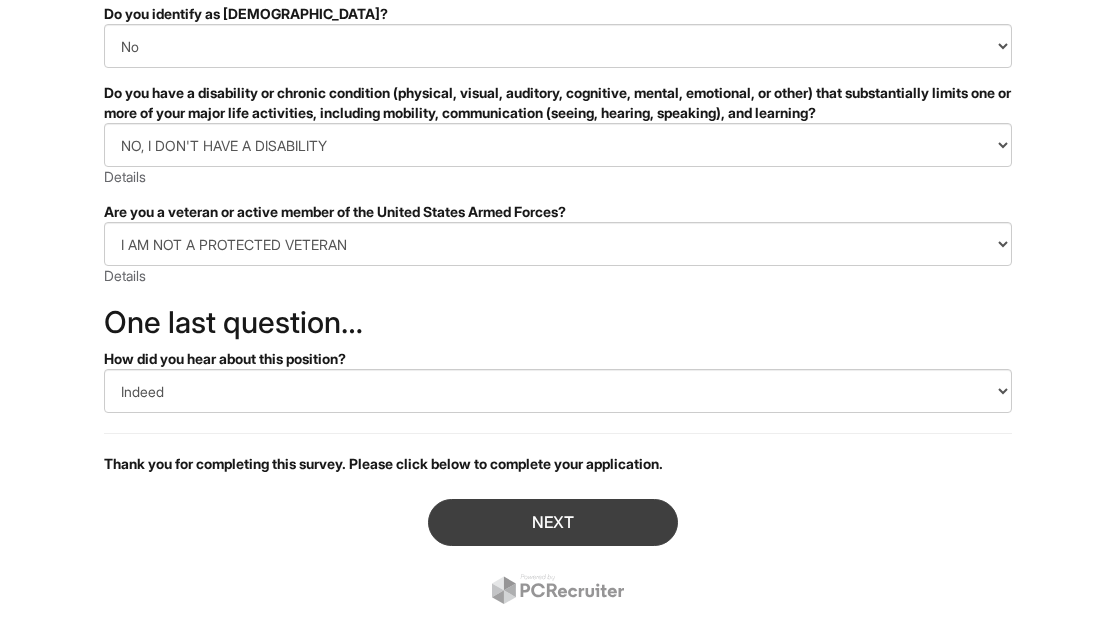 click on "Next" at bounding box center (553, 522) 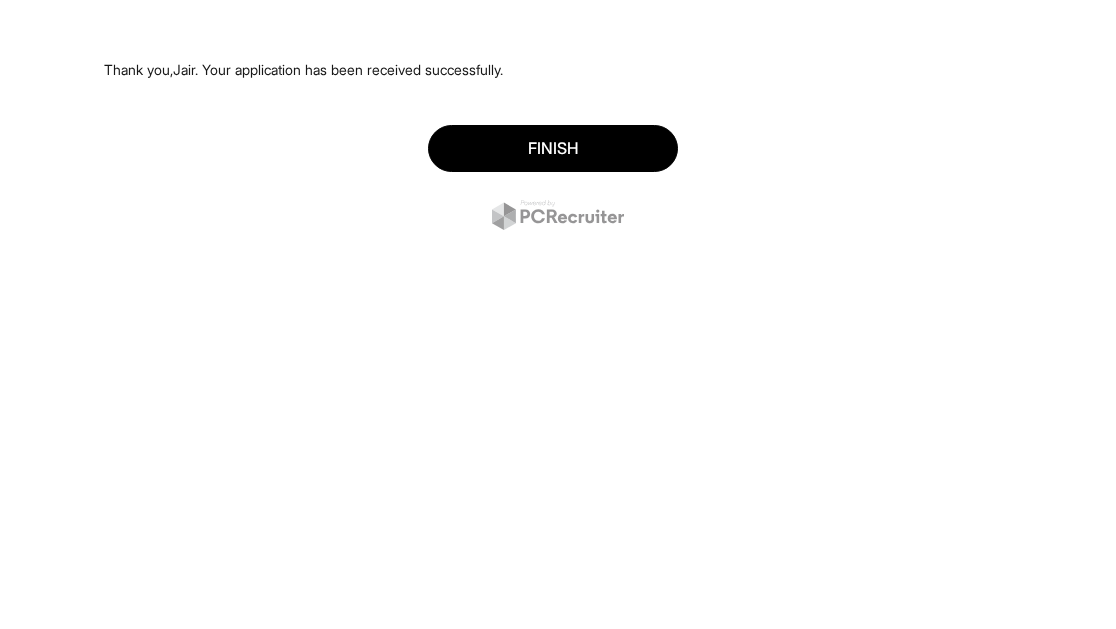 scroll, scrollTop: 0, scrollLeft: 0, axis: both 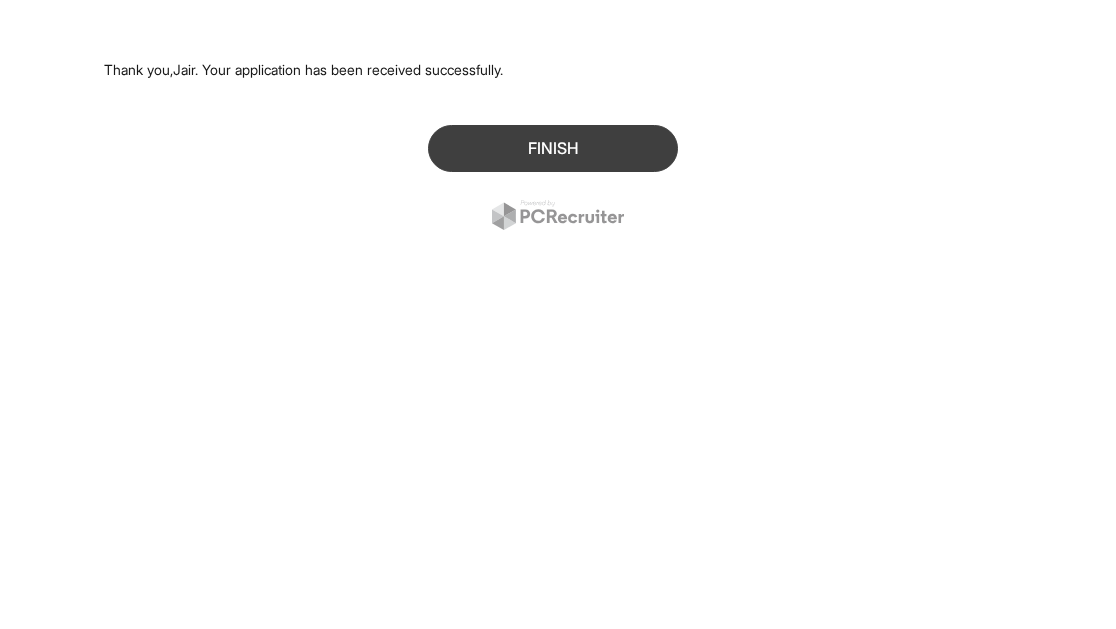 click on "Finish" at bounding box center [553, 148] 